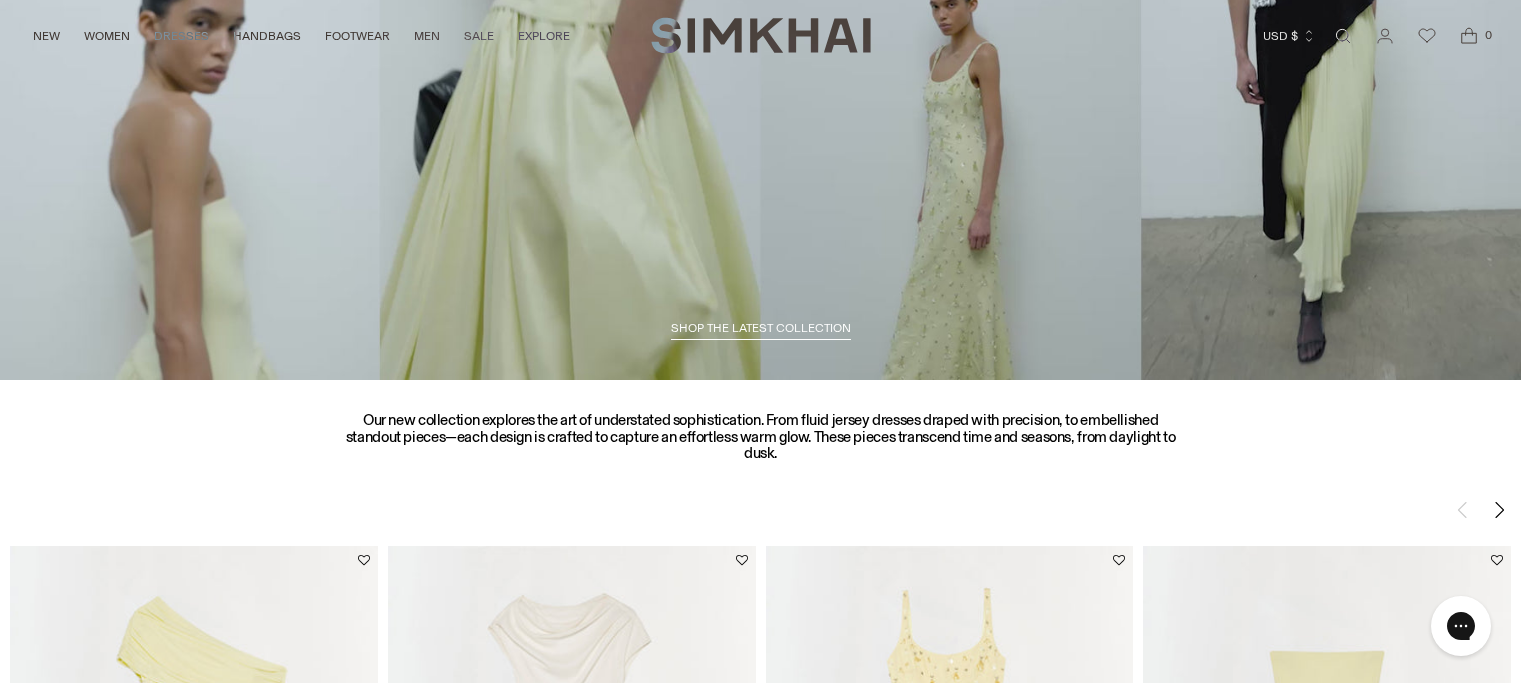 scroll, scrollTop: 0, scrollLeft: 0, axis: both 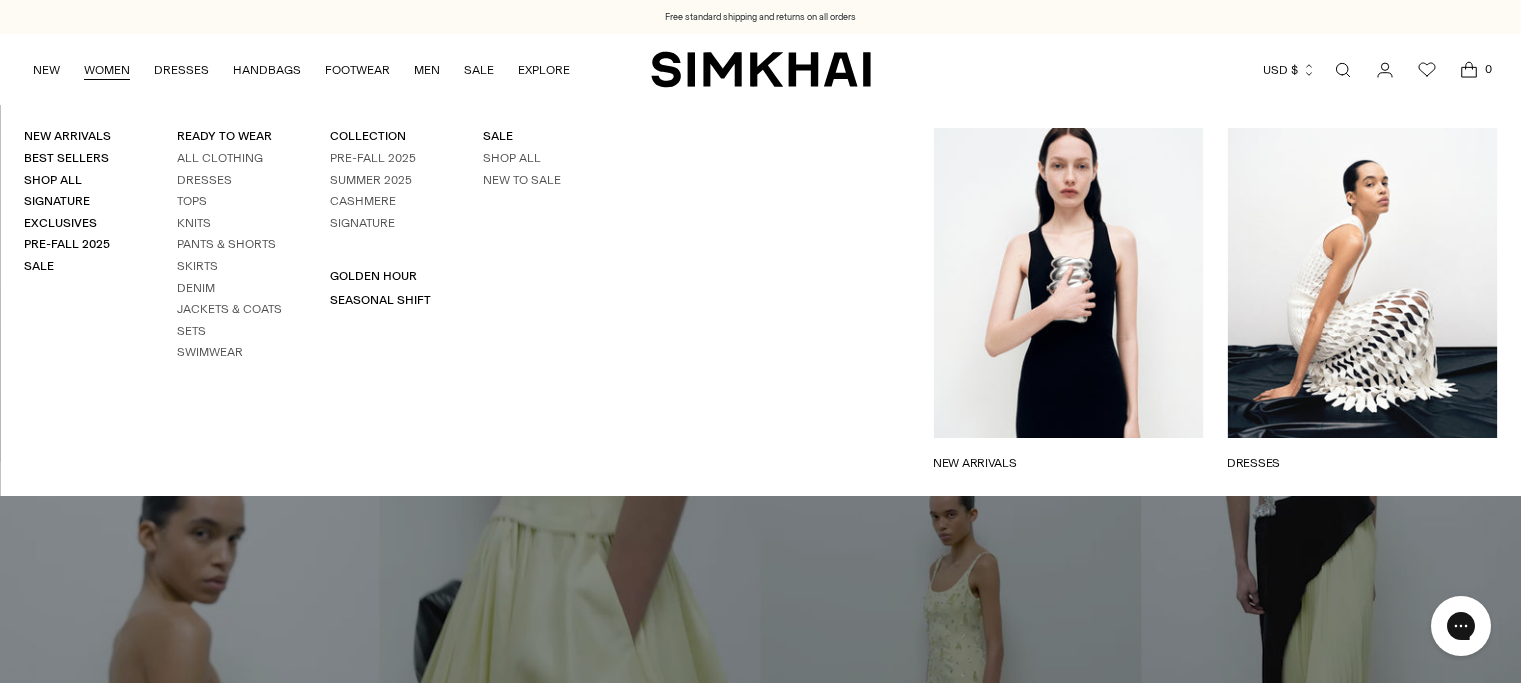 click on "WOMEN" at bounding box center [107, 70] 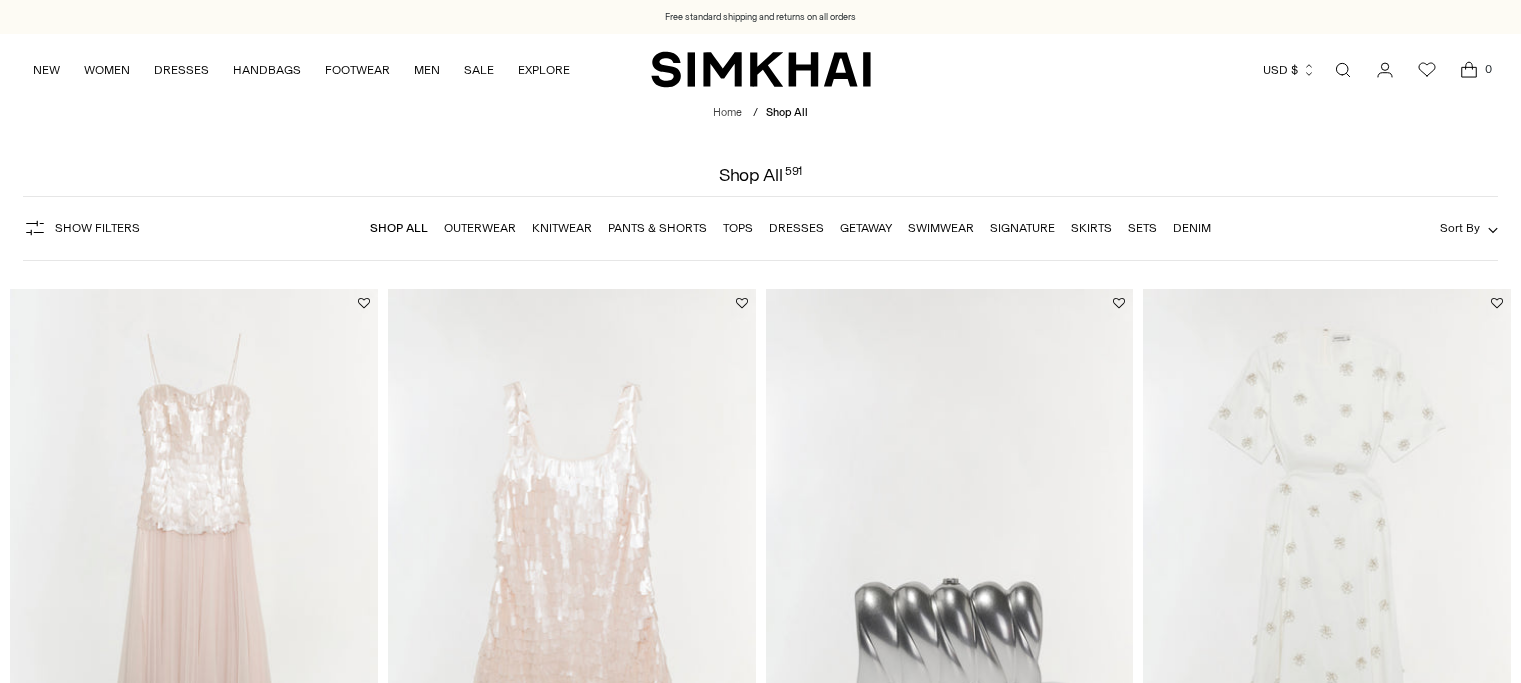 scroll, scrollTop: 0, scrollLeft: 0, axis: both 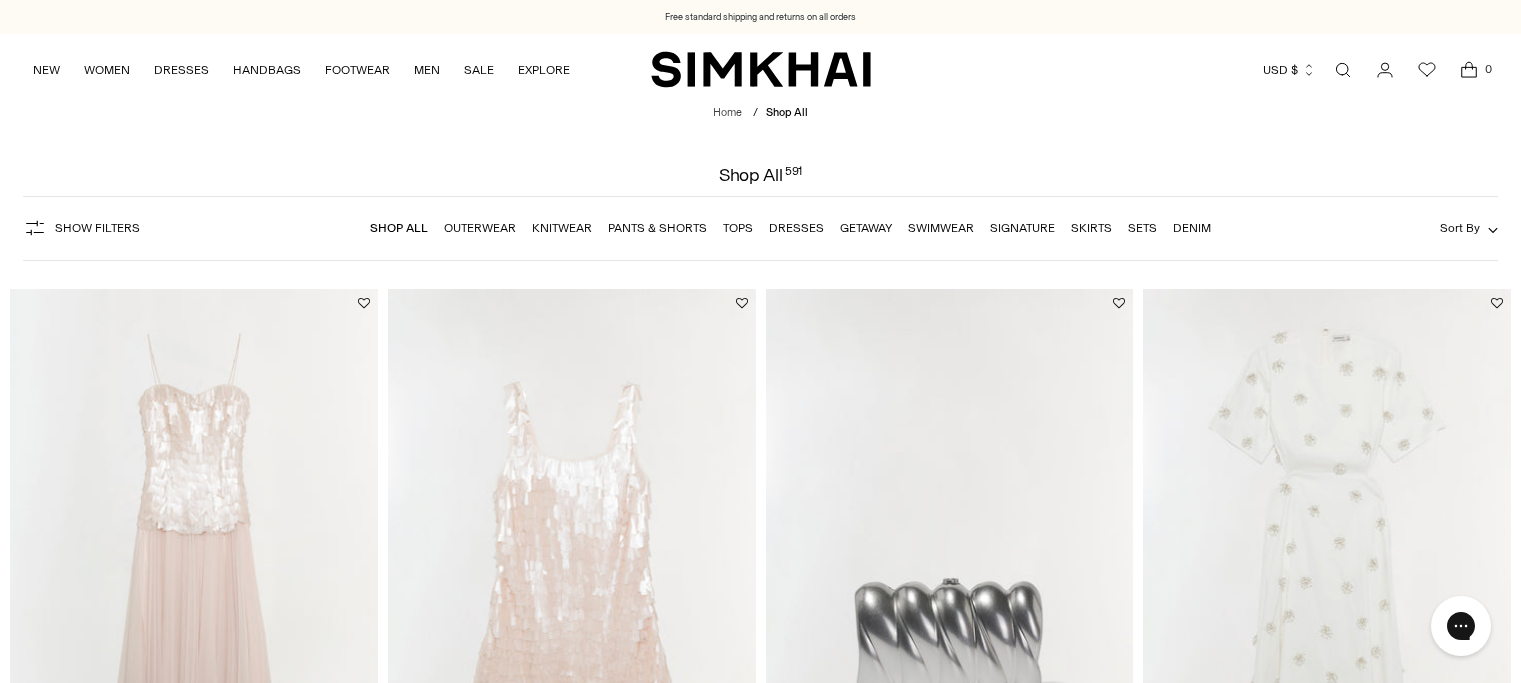drag, startPoint x: 978, startPoint y: 323, endPoint x: 1311, endPoint y: 156, distance: 372.5292 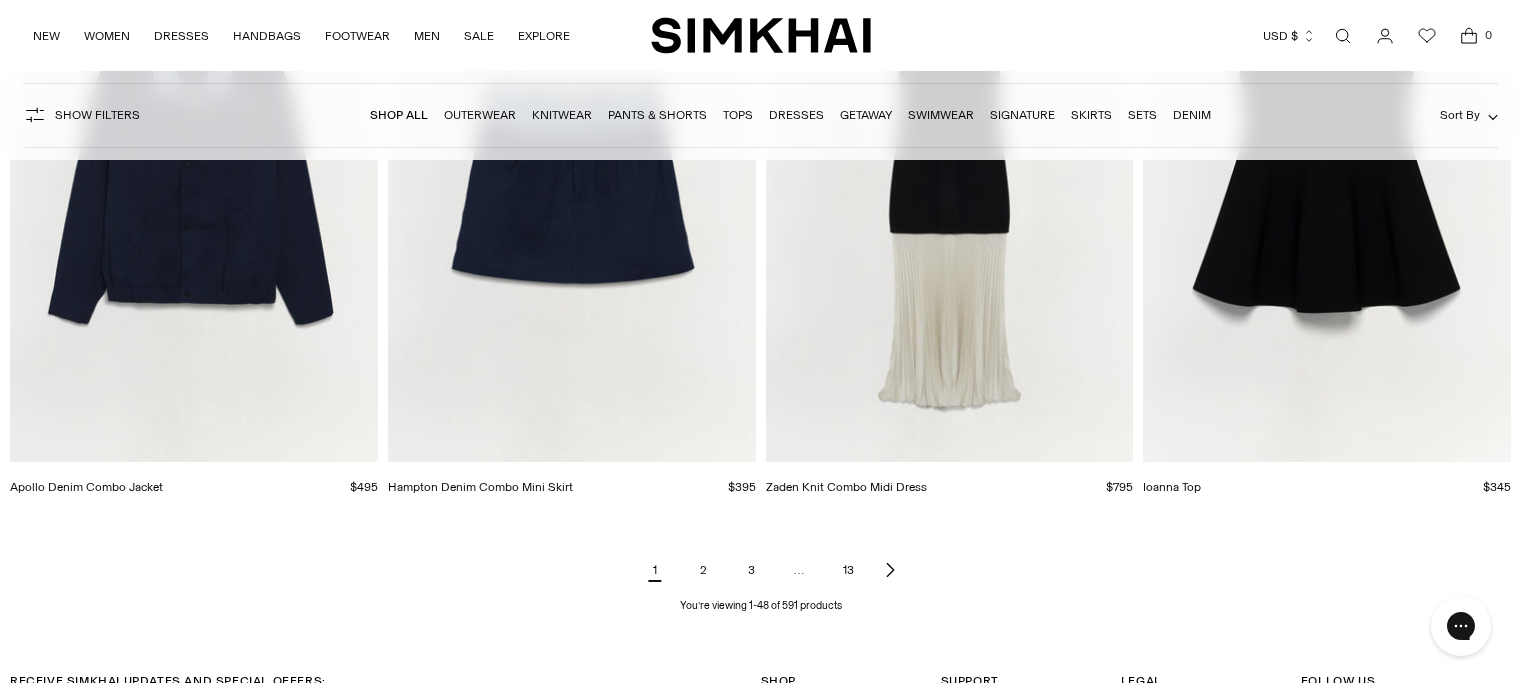 scroll, scrollTop: 7717, scrollLeft: 0, axis: vertical 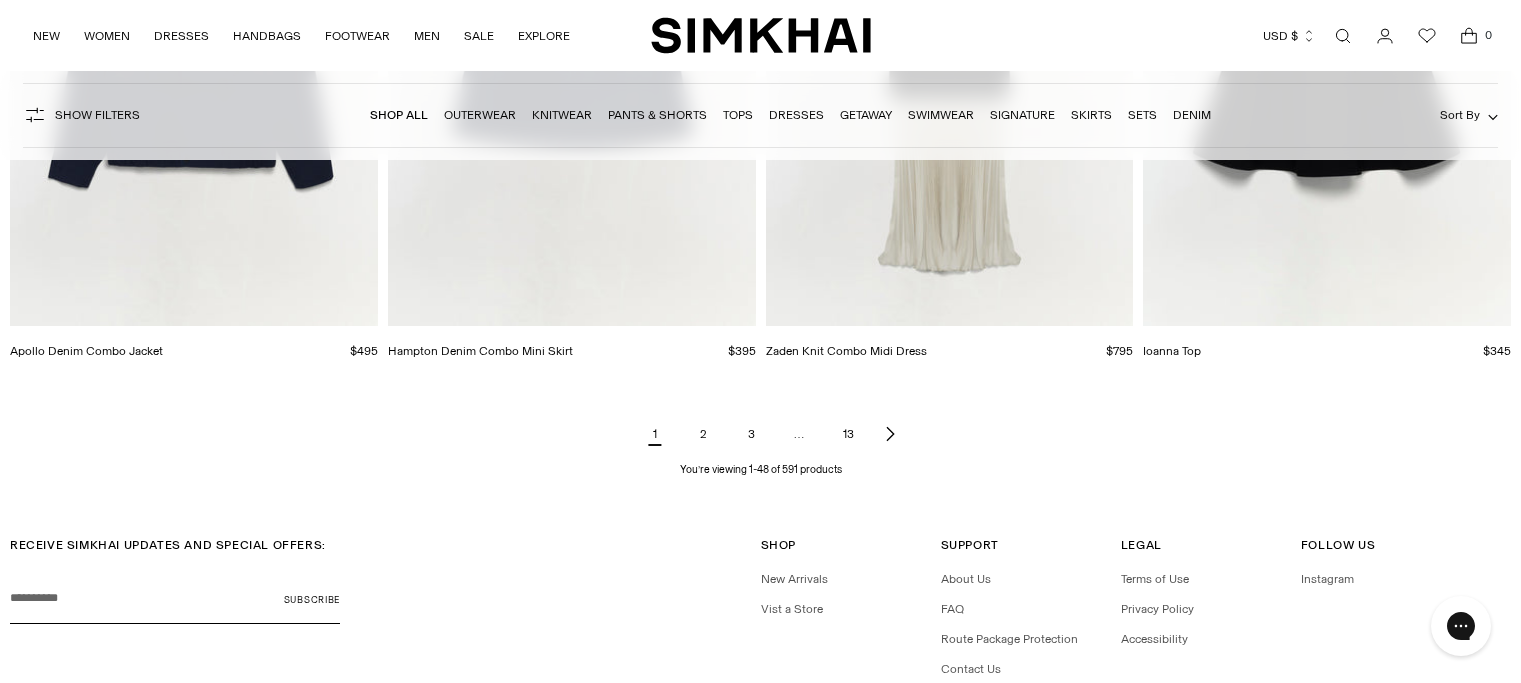 click on "3" at bounding box center (751, 434) 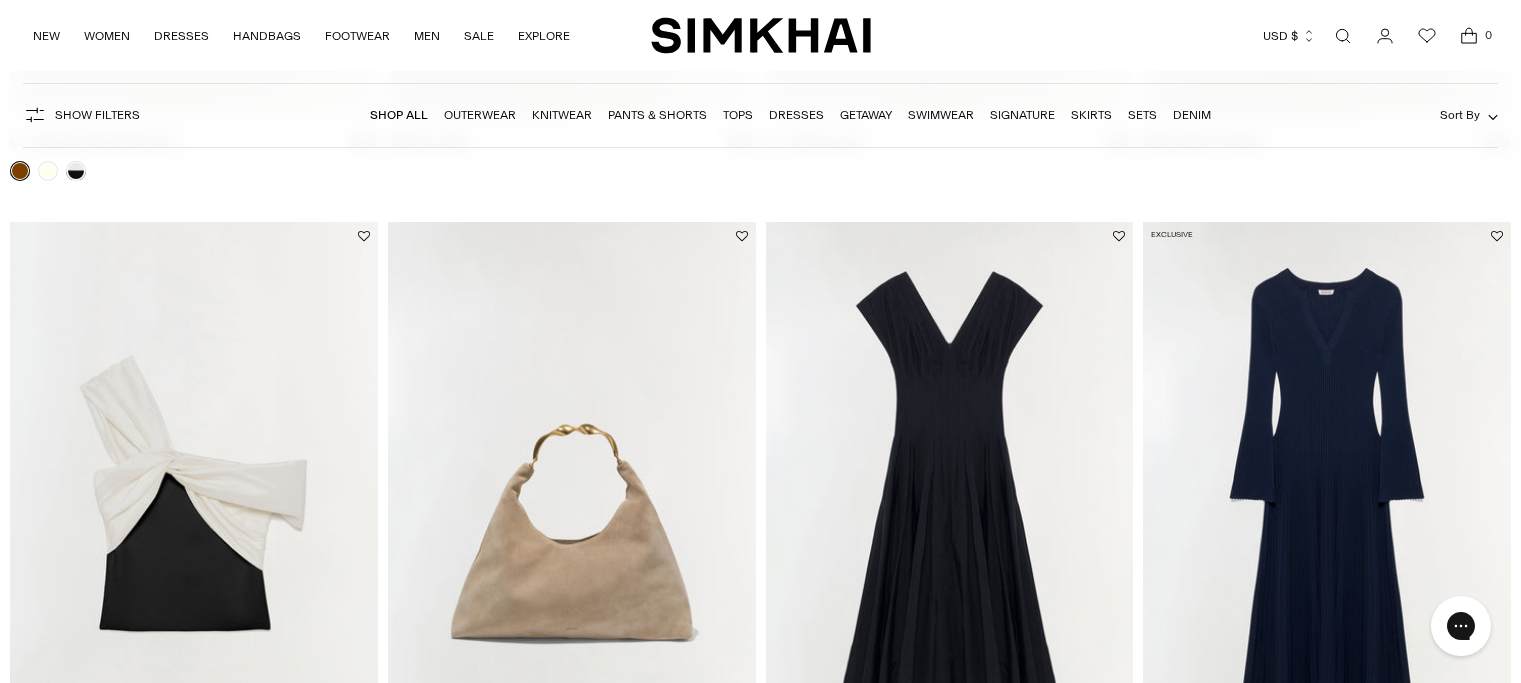 scroll, scrollTop: 3438, scrollLeft: 0, axis: vertical 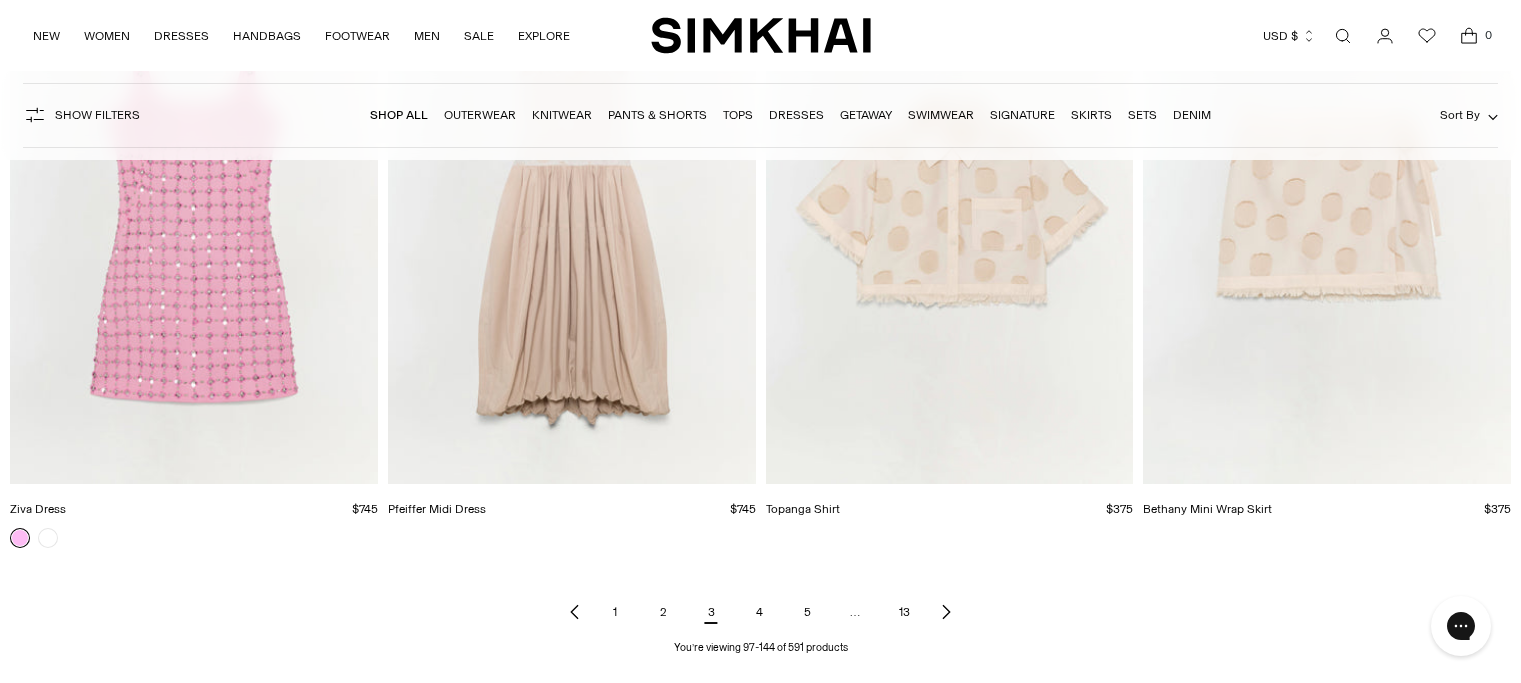 click 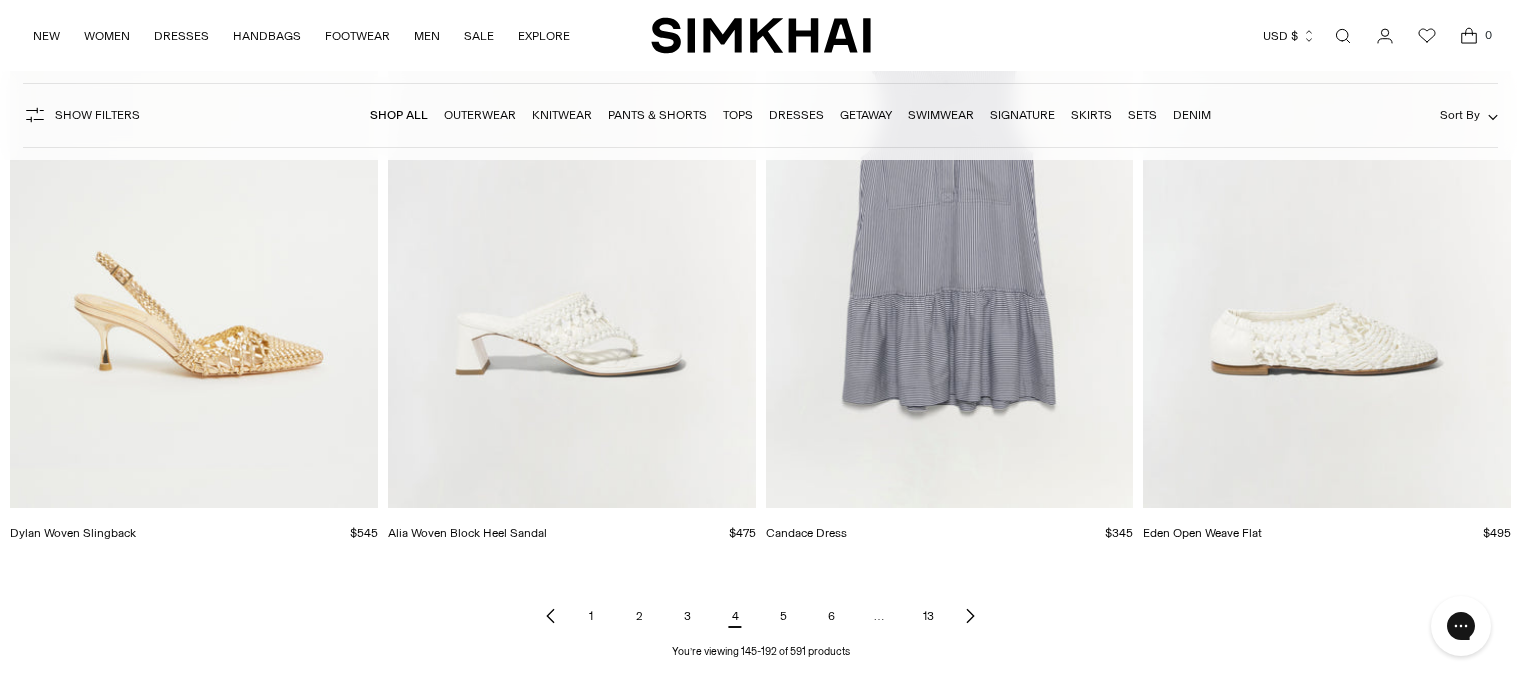 scroll, scrollTop: 7546, scrollLeft: 0, axis: vertical 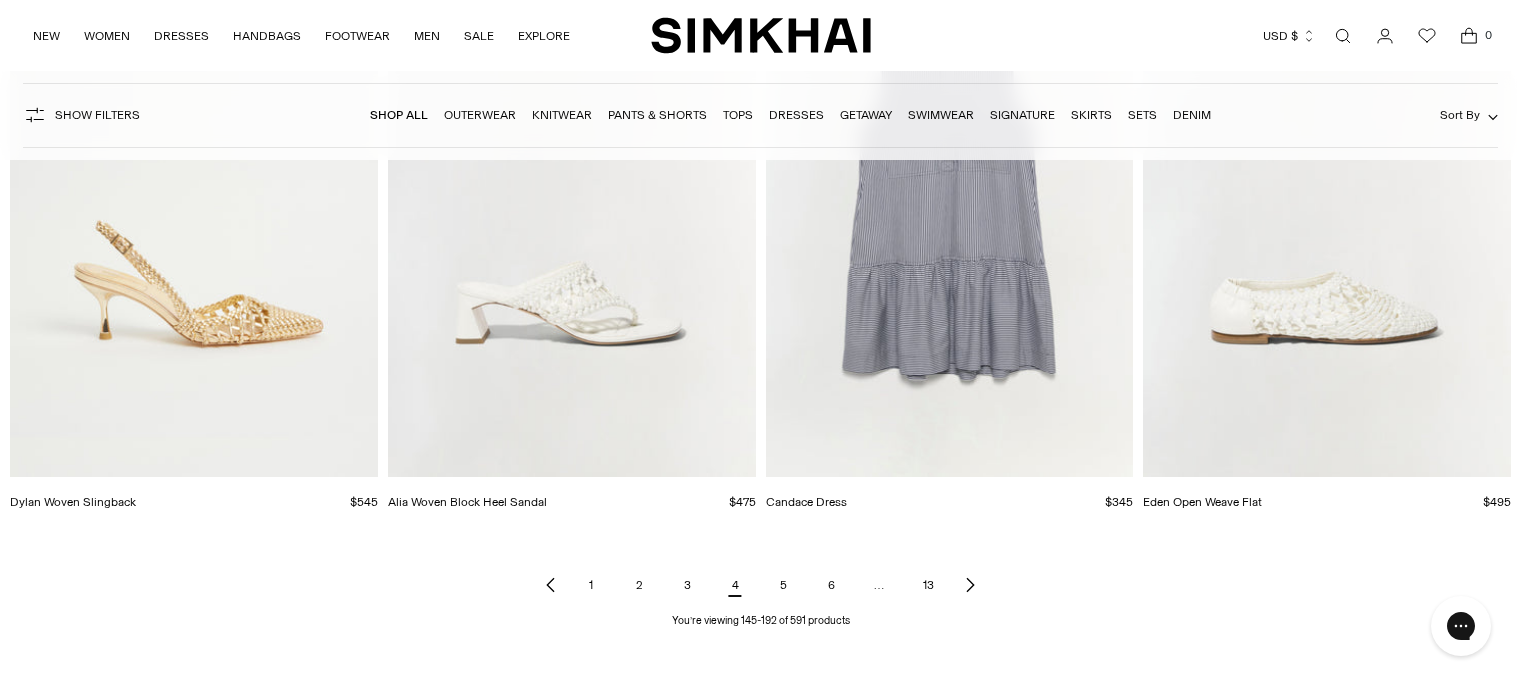 click 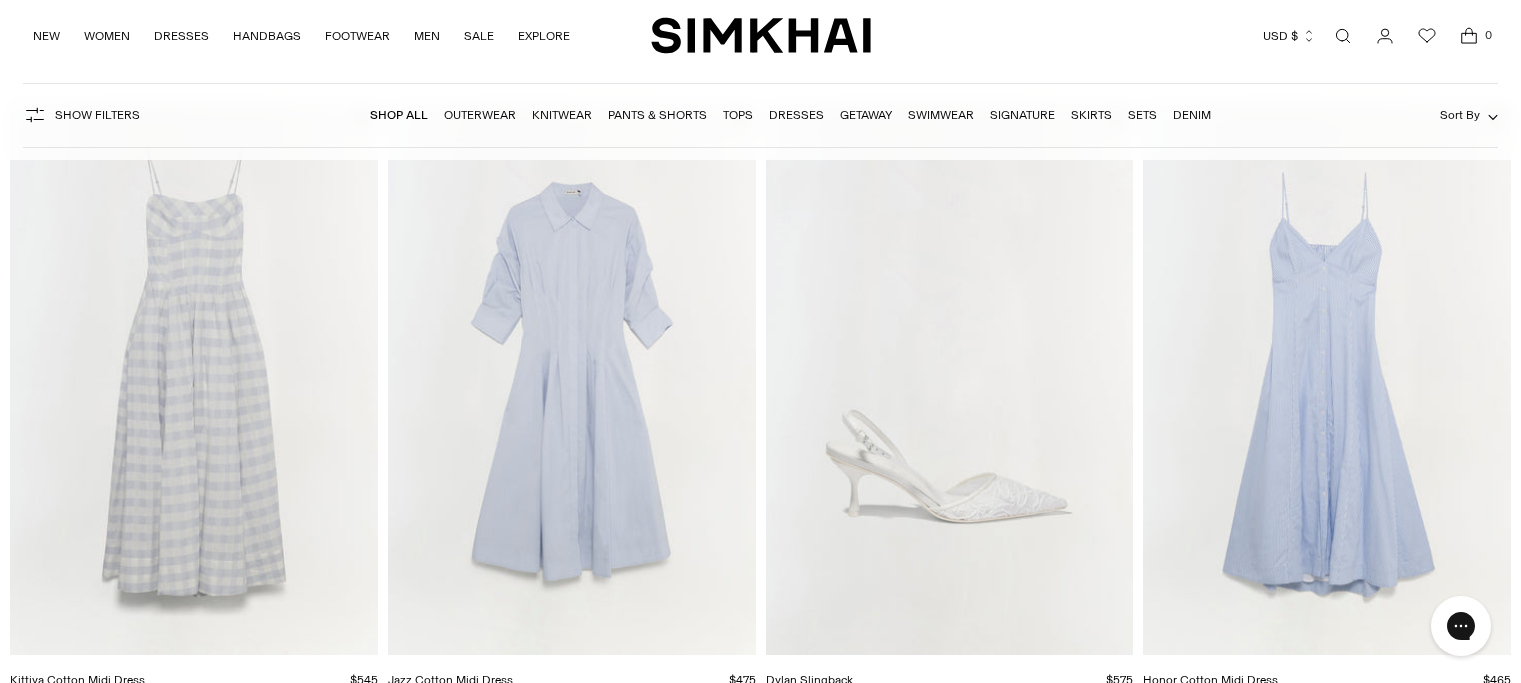 scroll, scrollTop: 931, scrollLeft: 0, axis: vertical 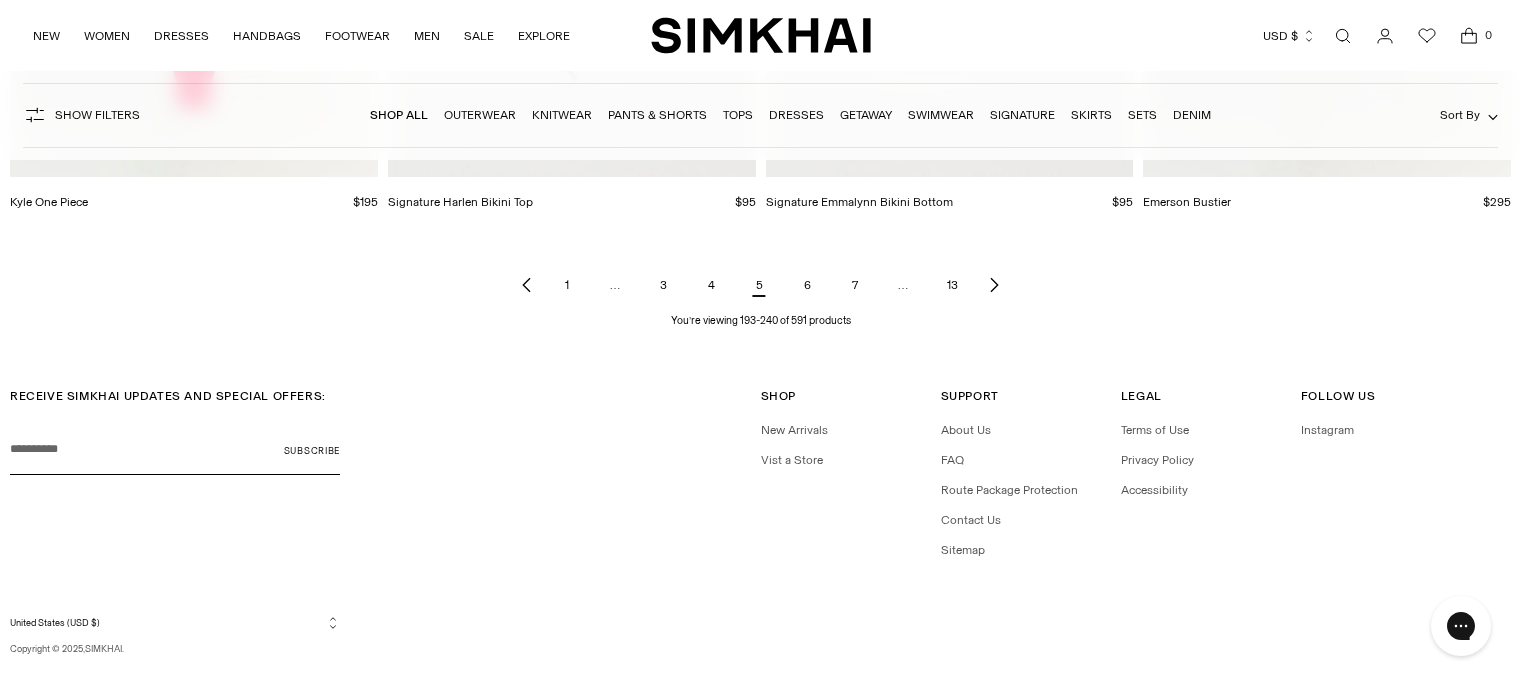 click 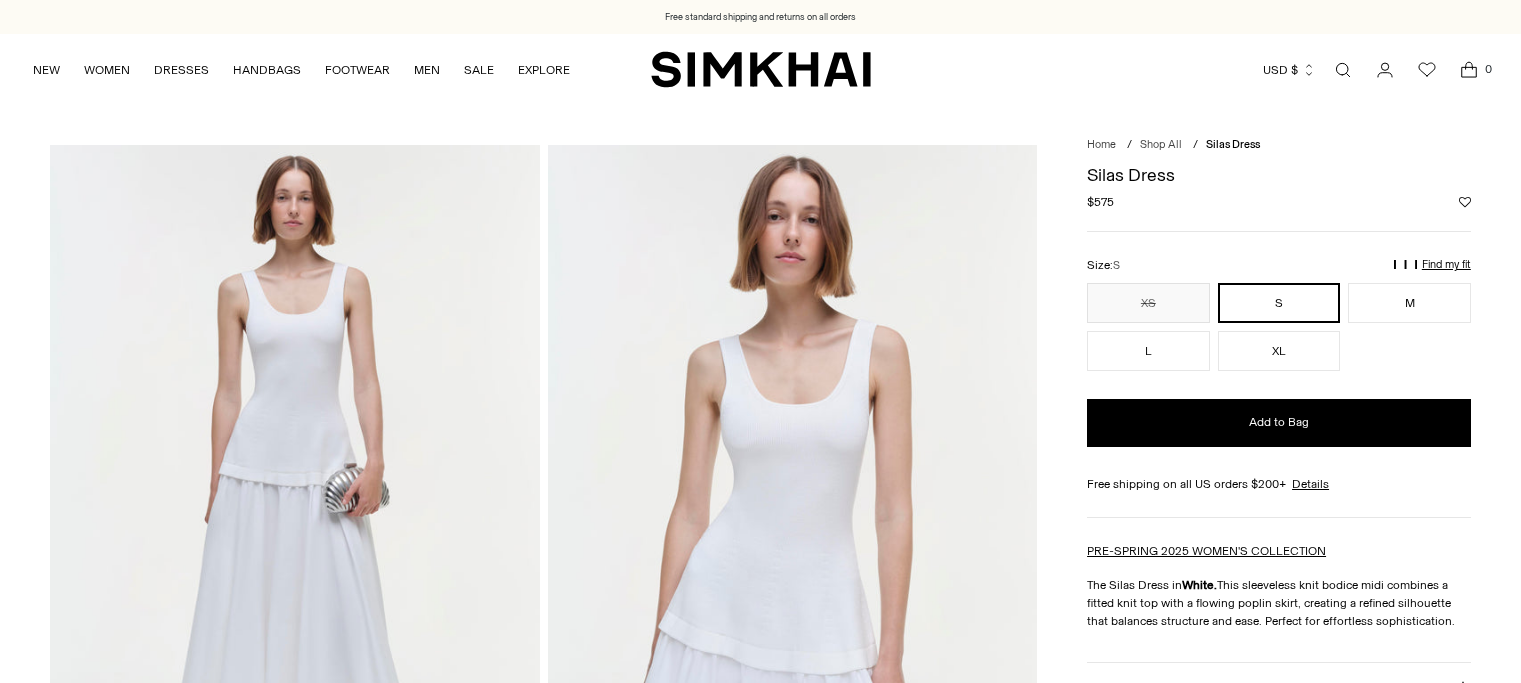 scroll, scrollTop: 0, scrollLeft: 0, axis: both 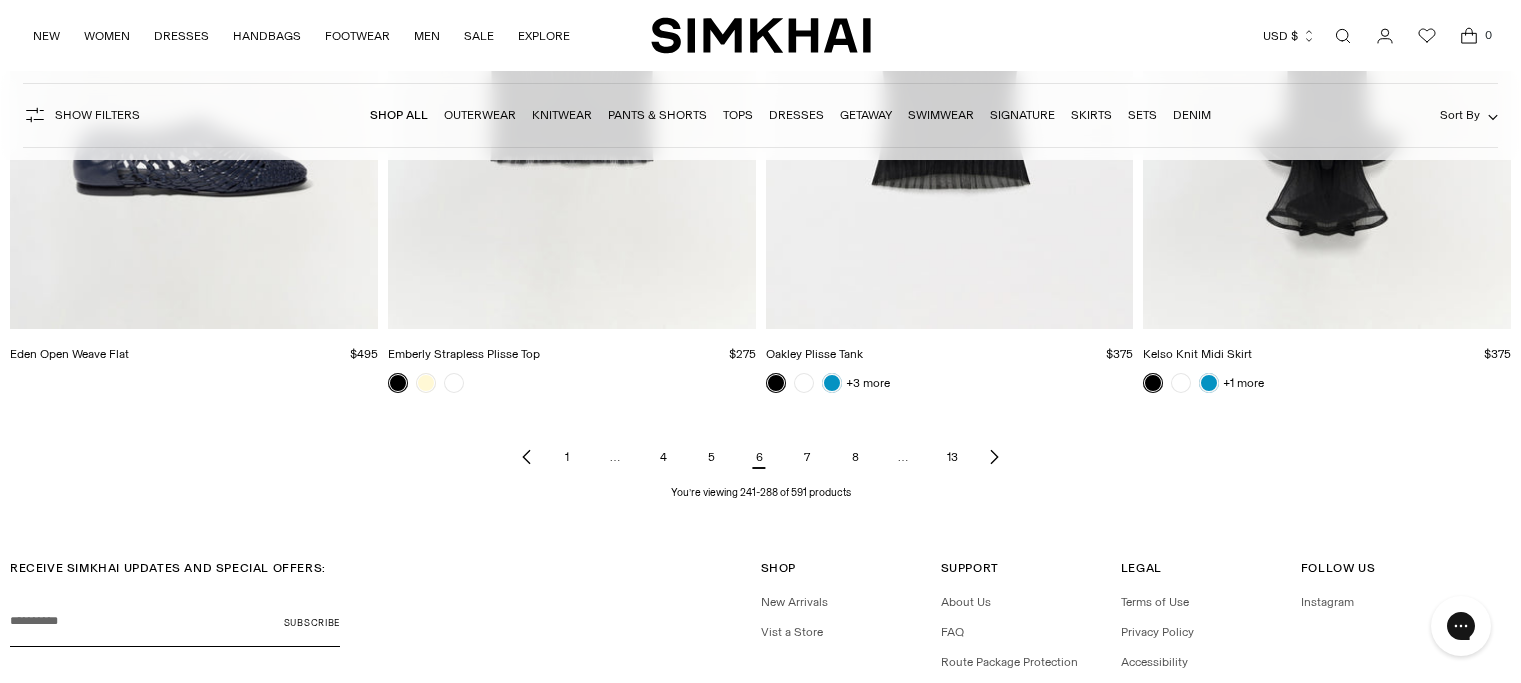 click 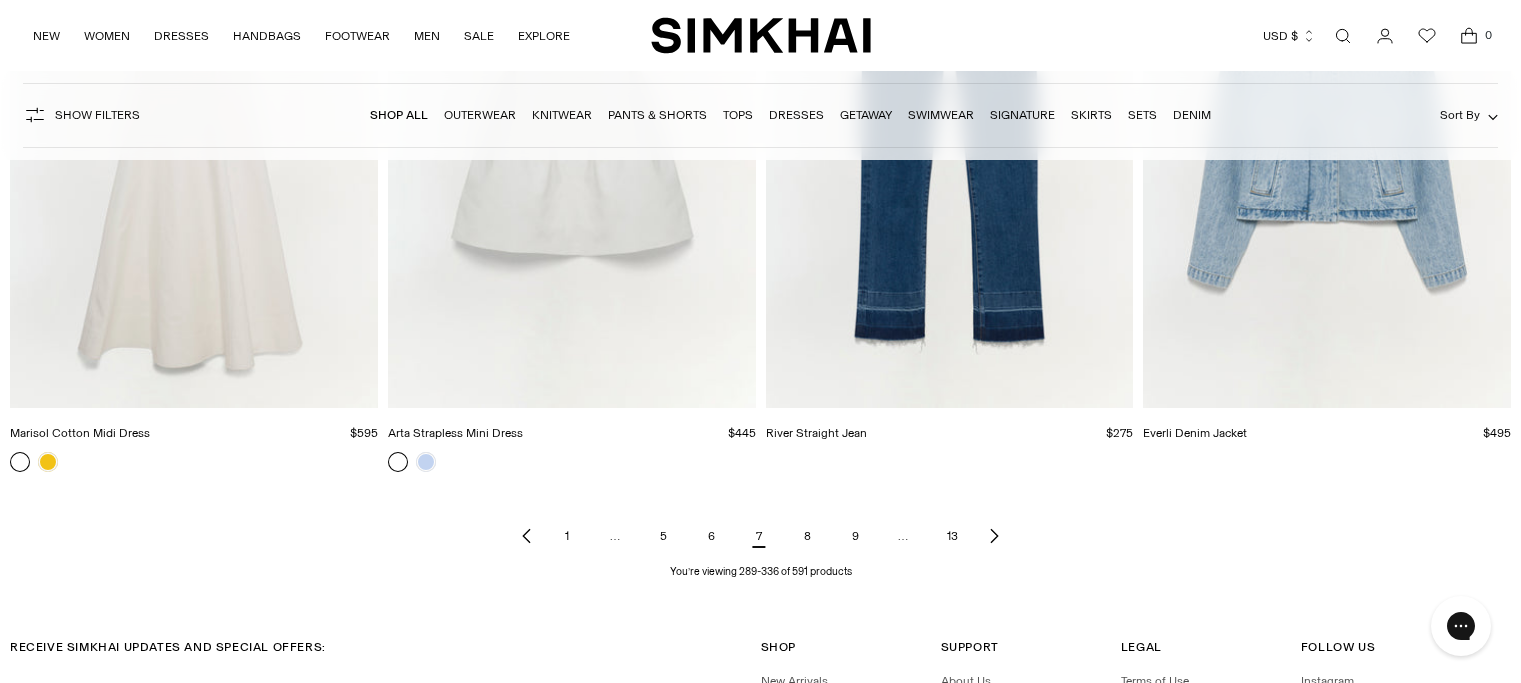 scroll, scrollTop: 7680, scrollLeft: 0, axis: vertical 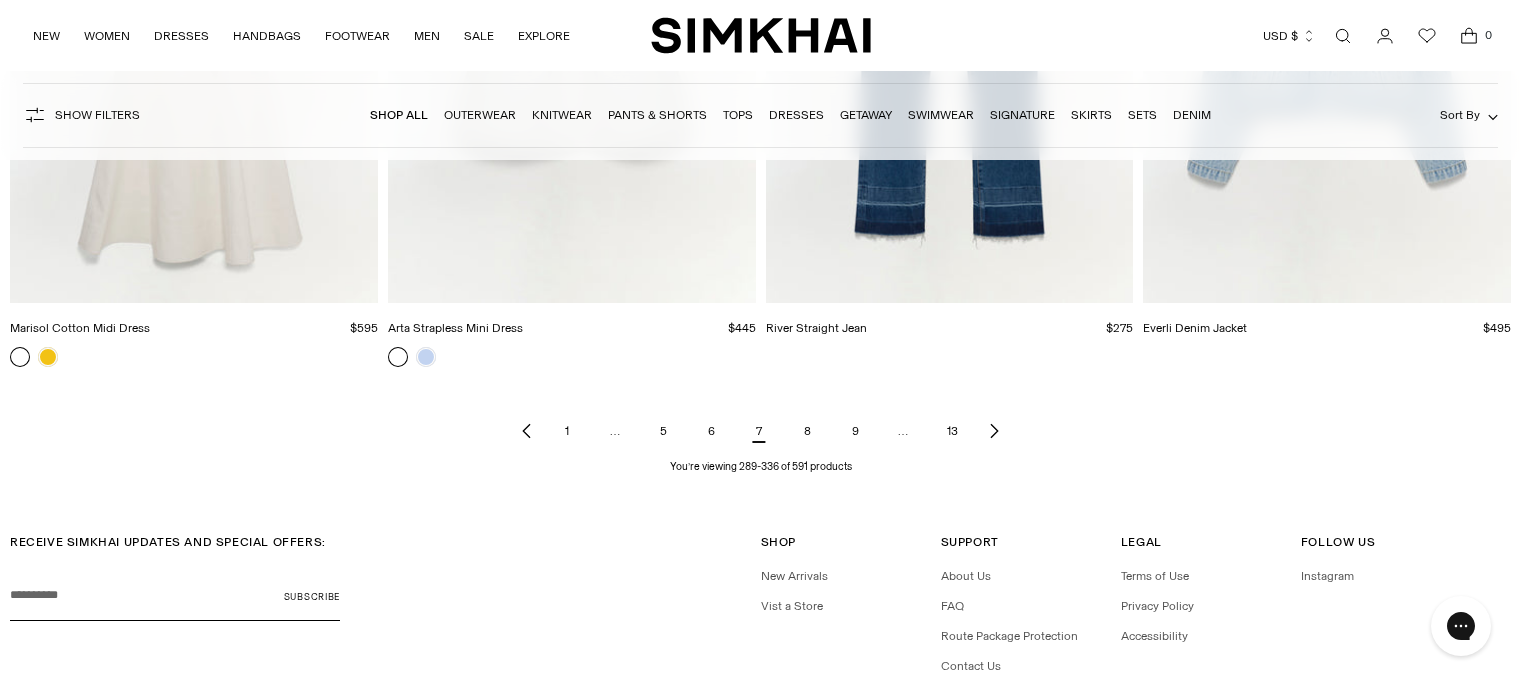 click 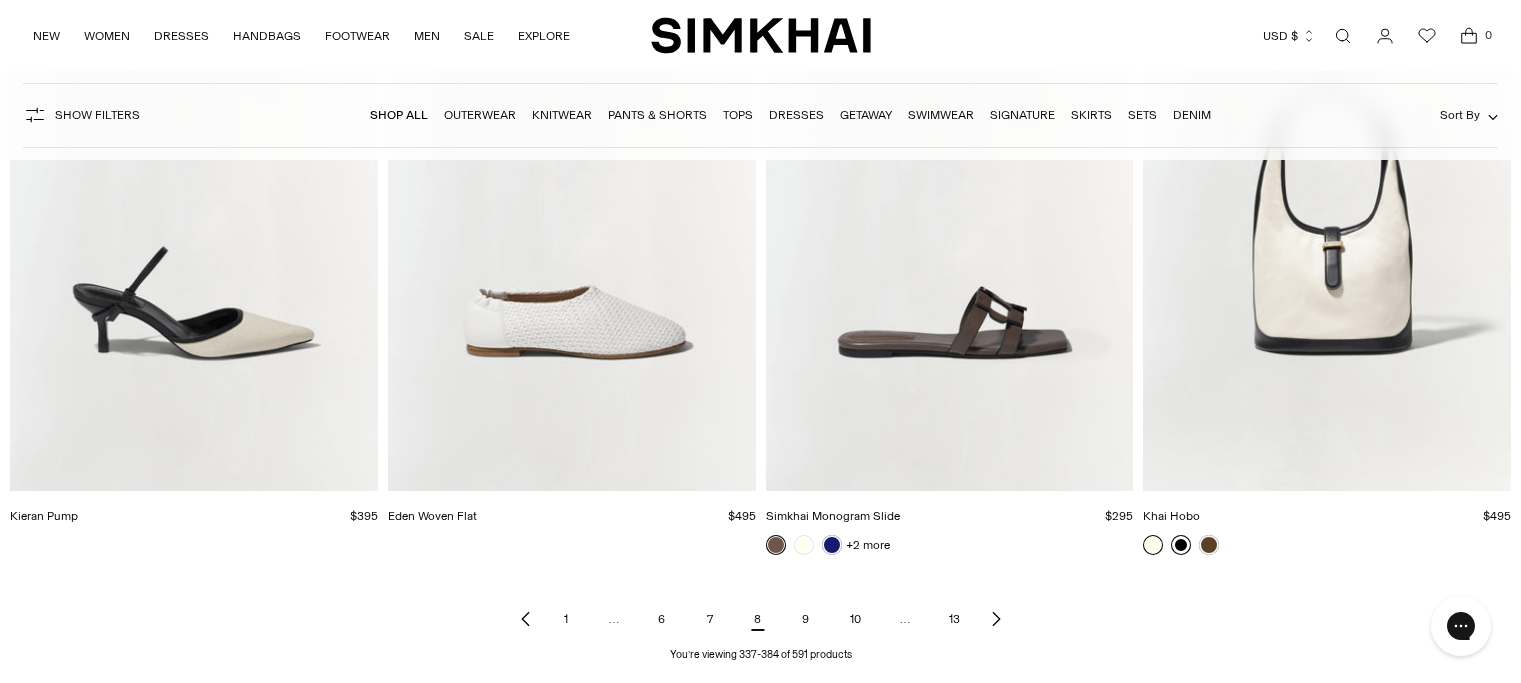 scroll, scrollTop: 7826, scrollLeft: 0, axis: vertical 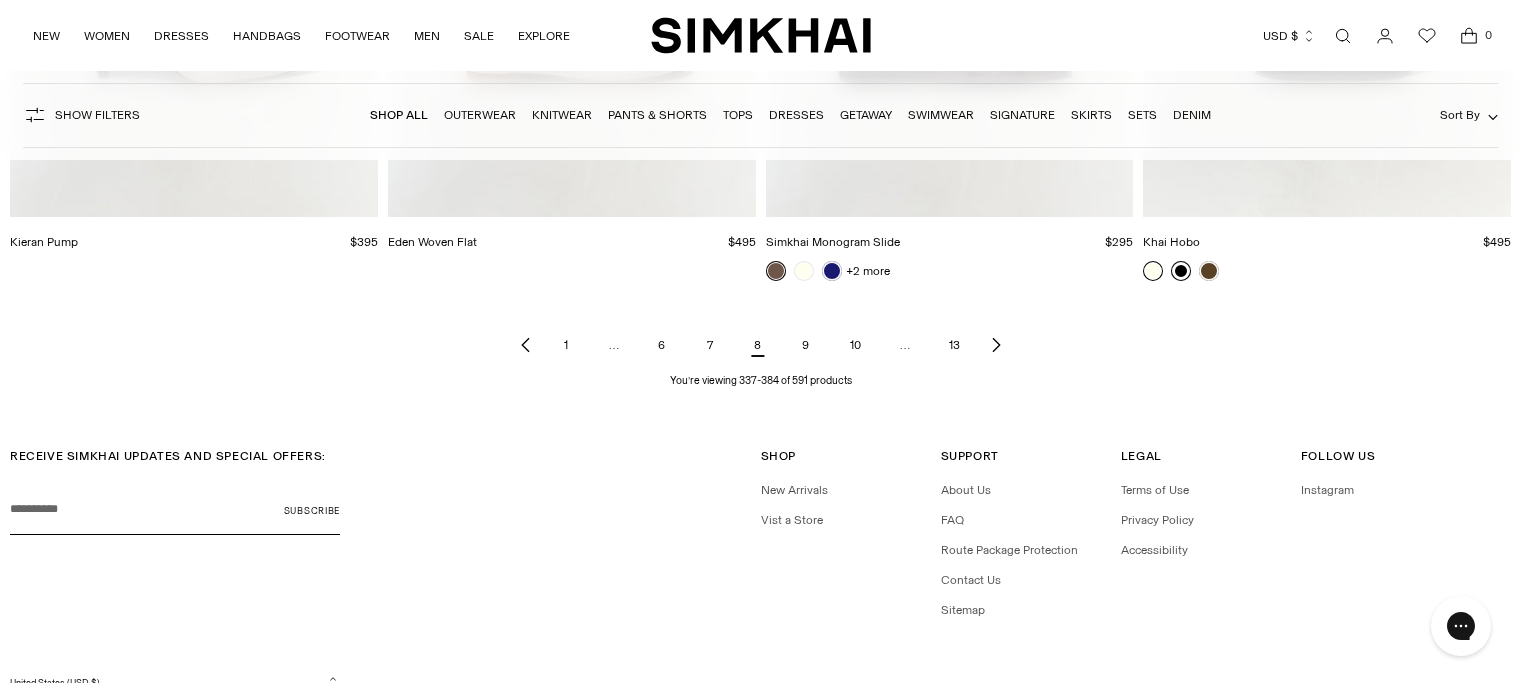 click 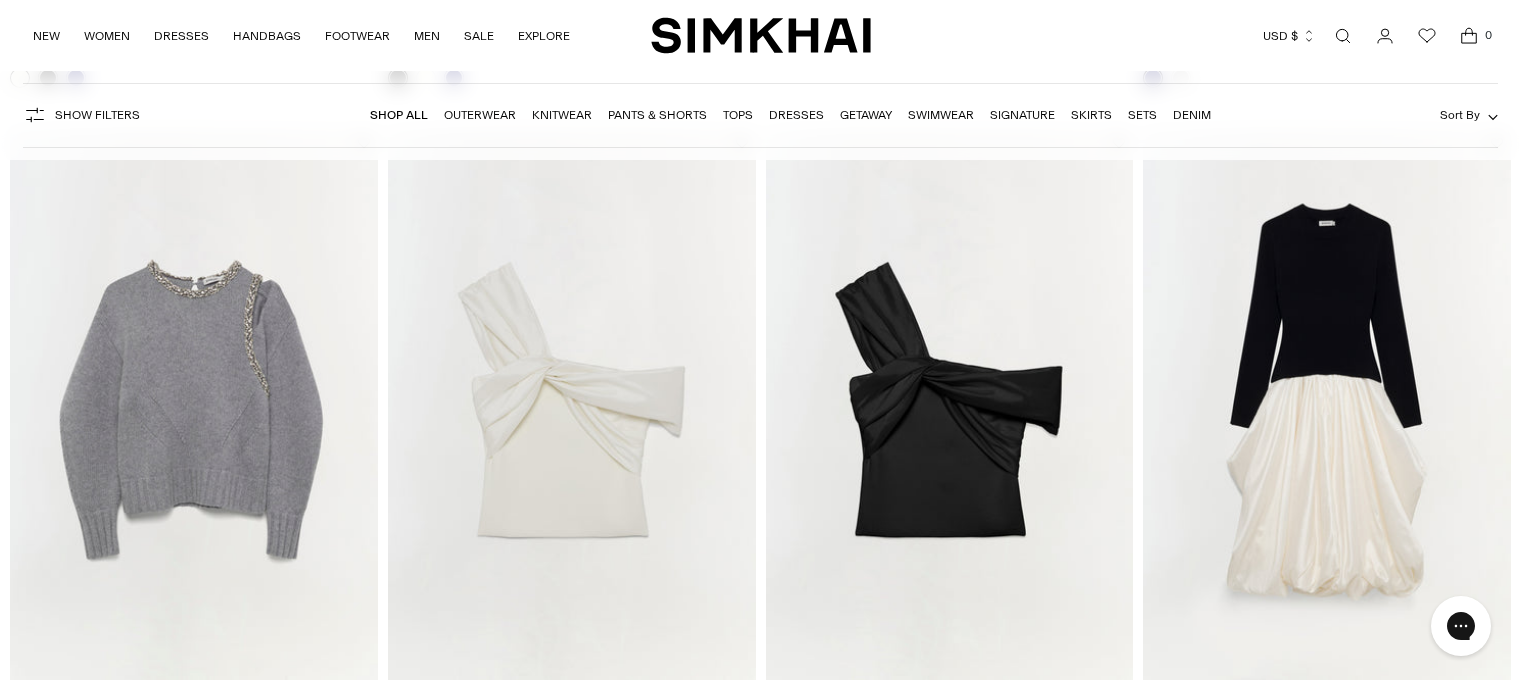 scroll, scrollTop: 4092, scrollLeft: 0, axis: vertical 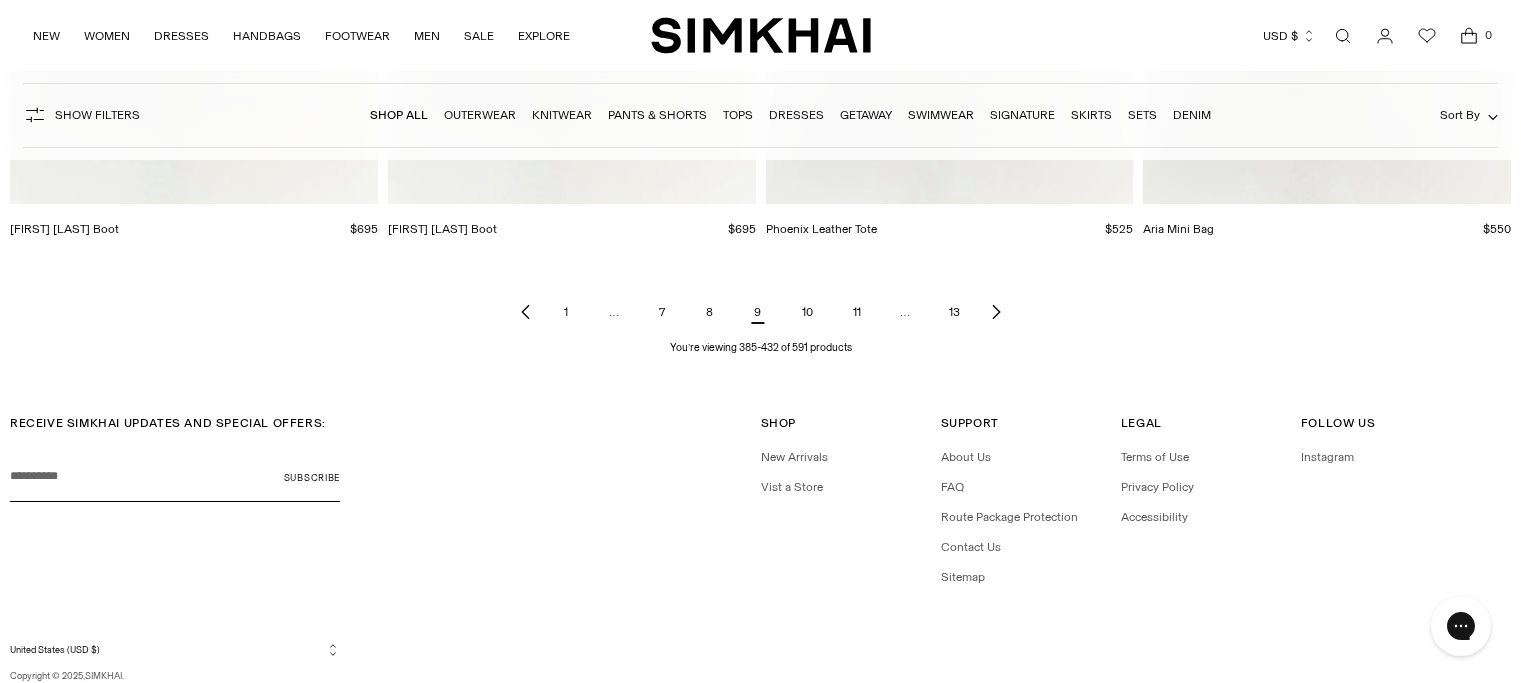 click 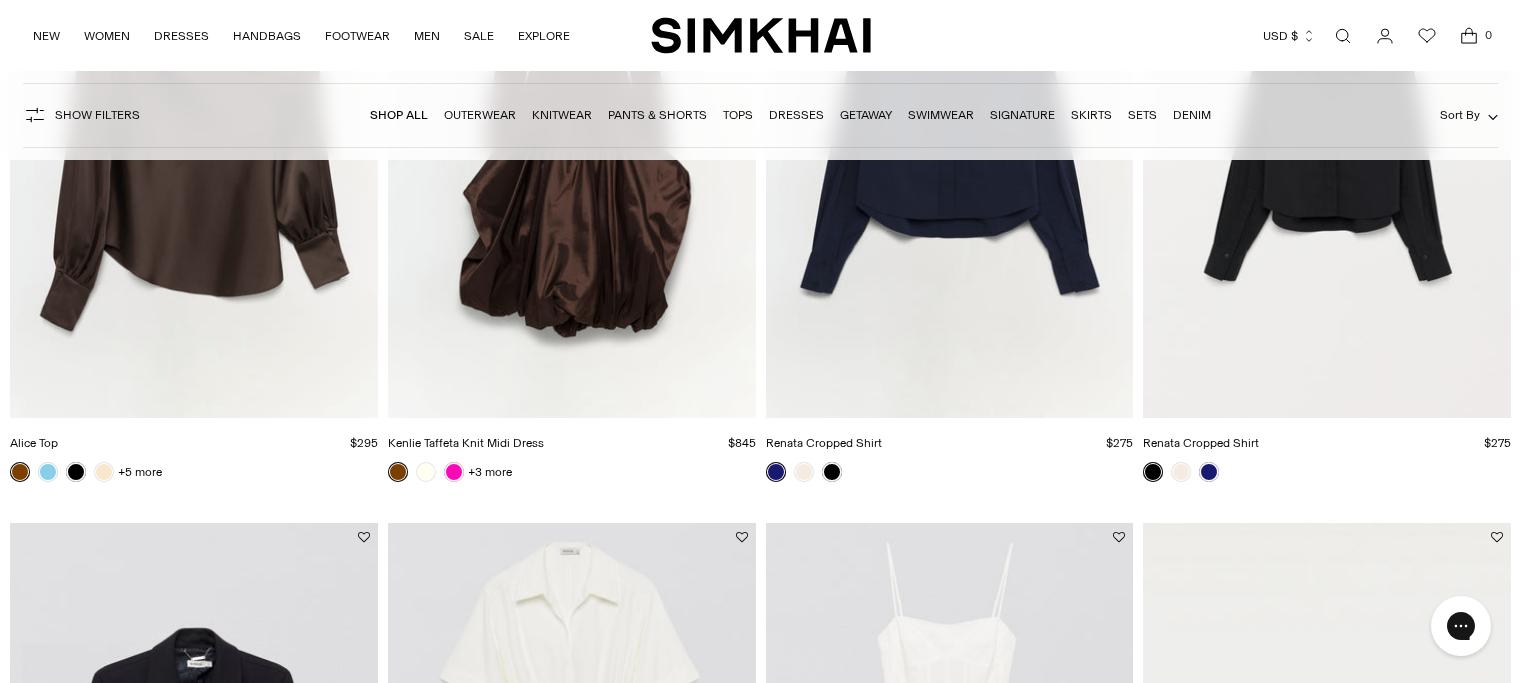 scroll, scrollTop: 6343, scrollLeft: 0, axis: vertical 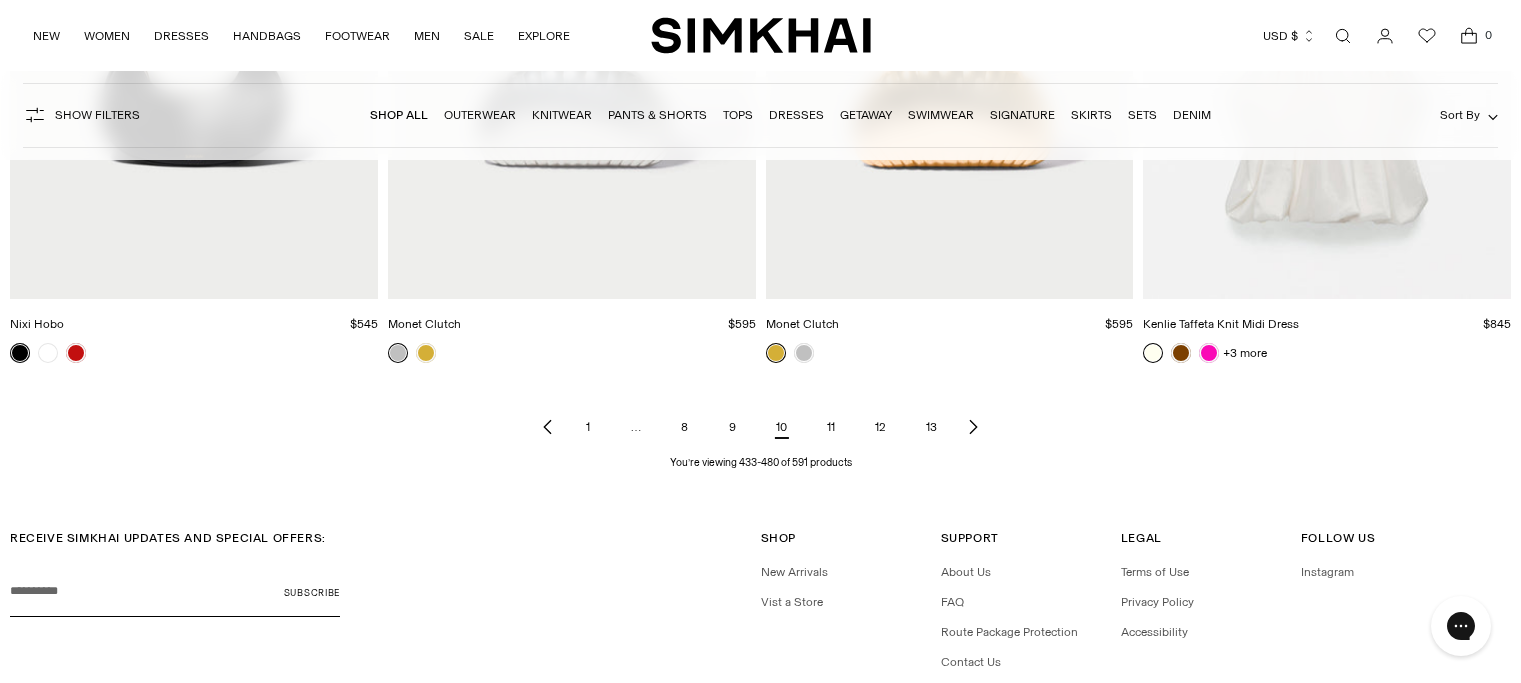click 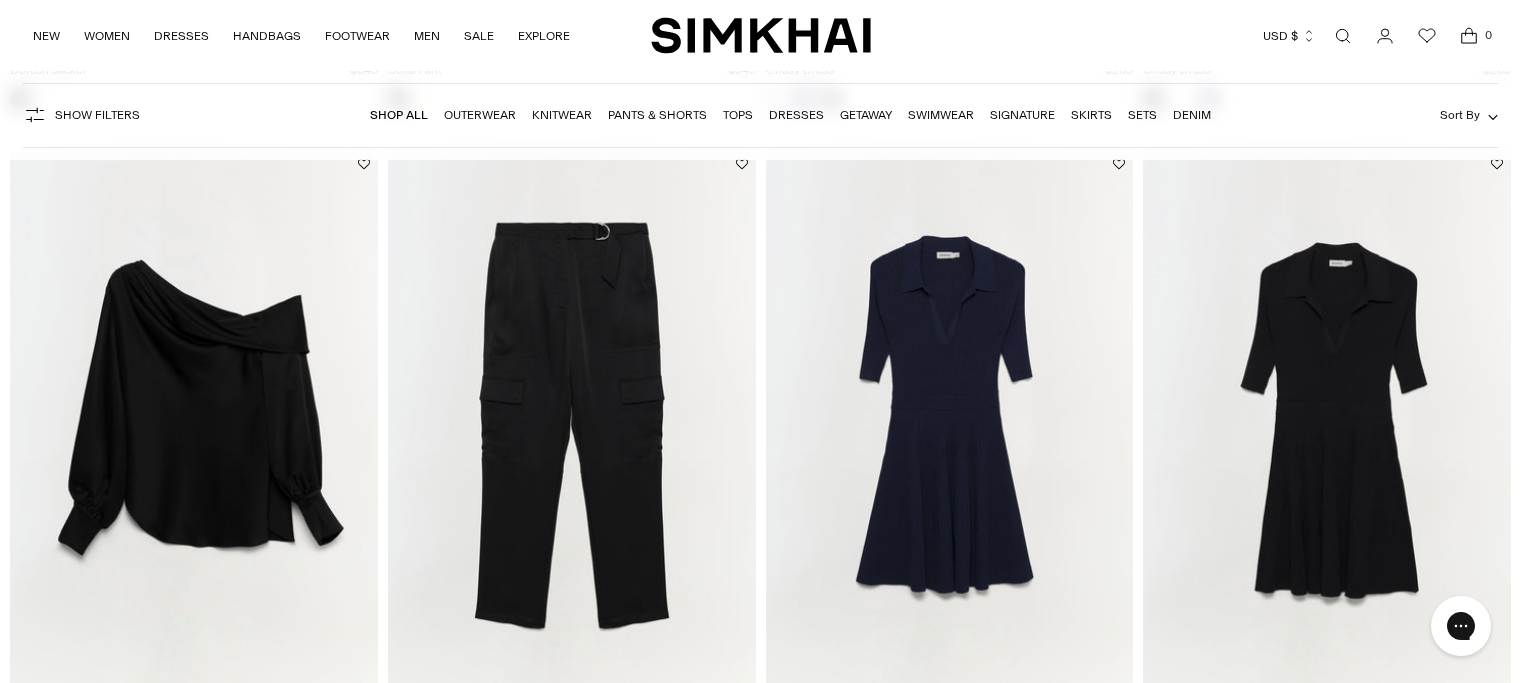 scroll, scrollTop: 1436, scrollLeft: 0, axis: vertical 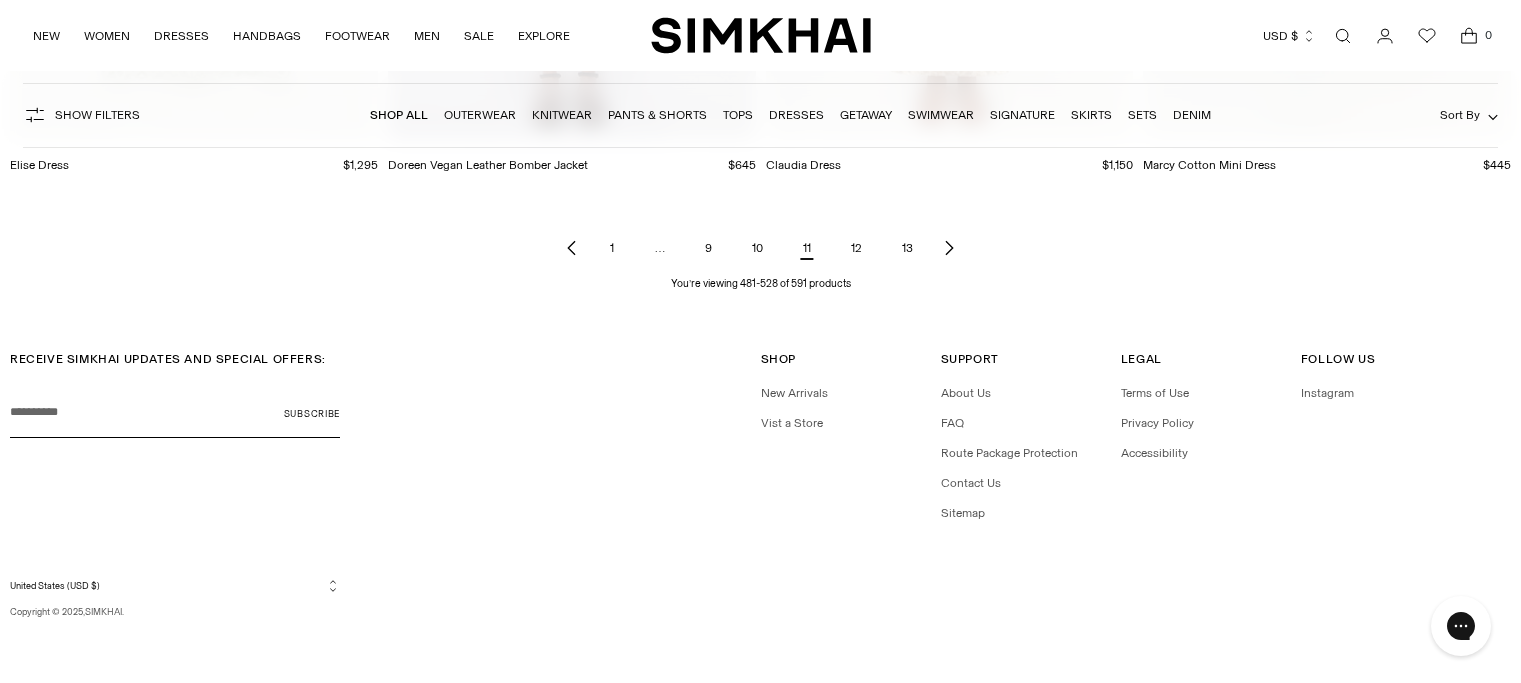 click 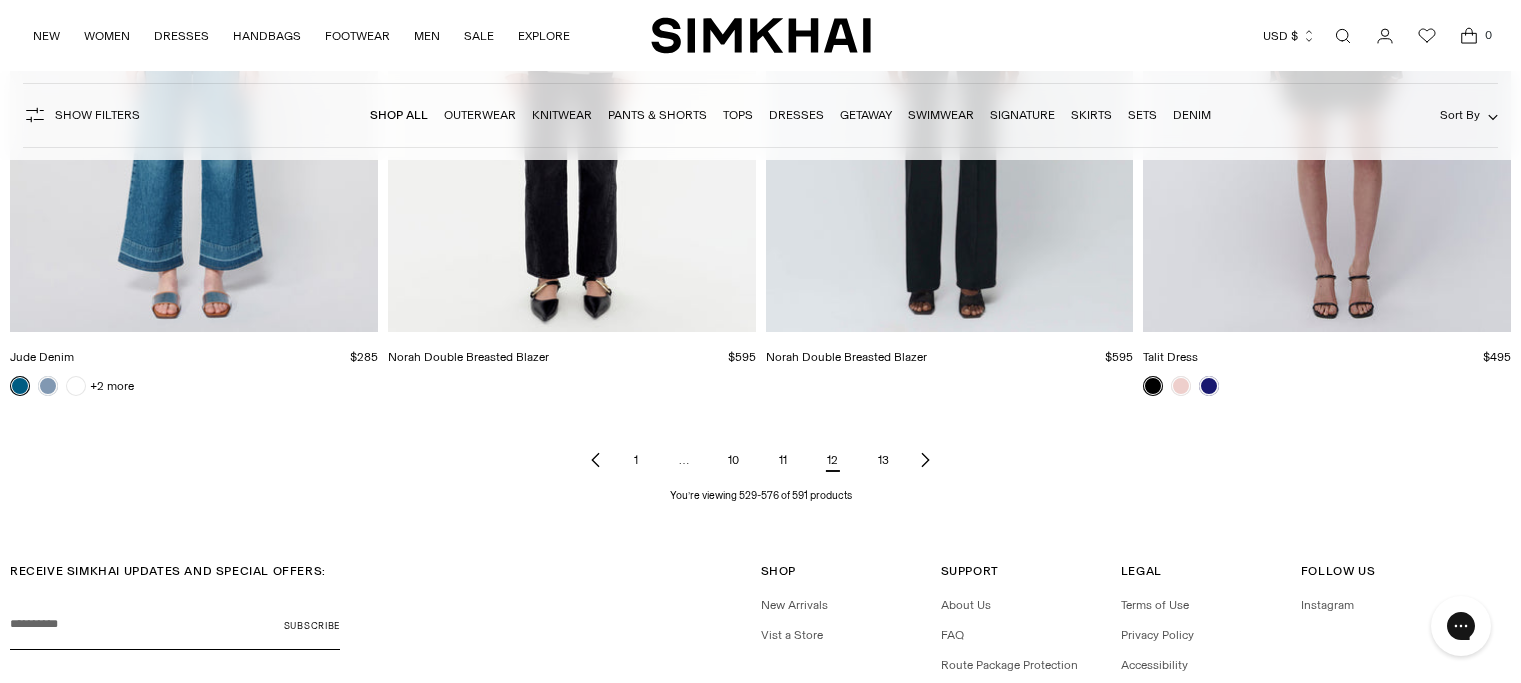 scroll, scrollTop: 7791, scrollLeft: 0, axis: vertical 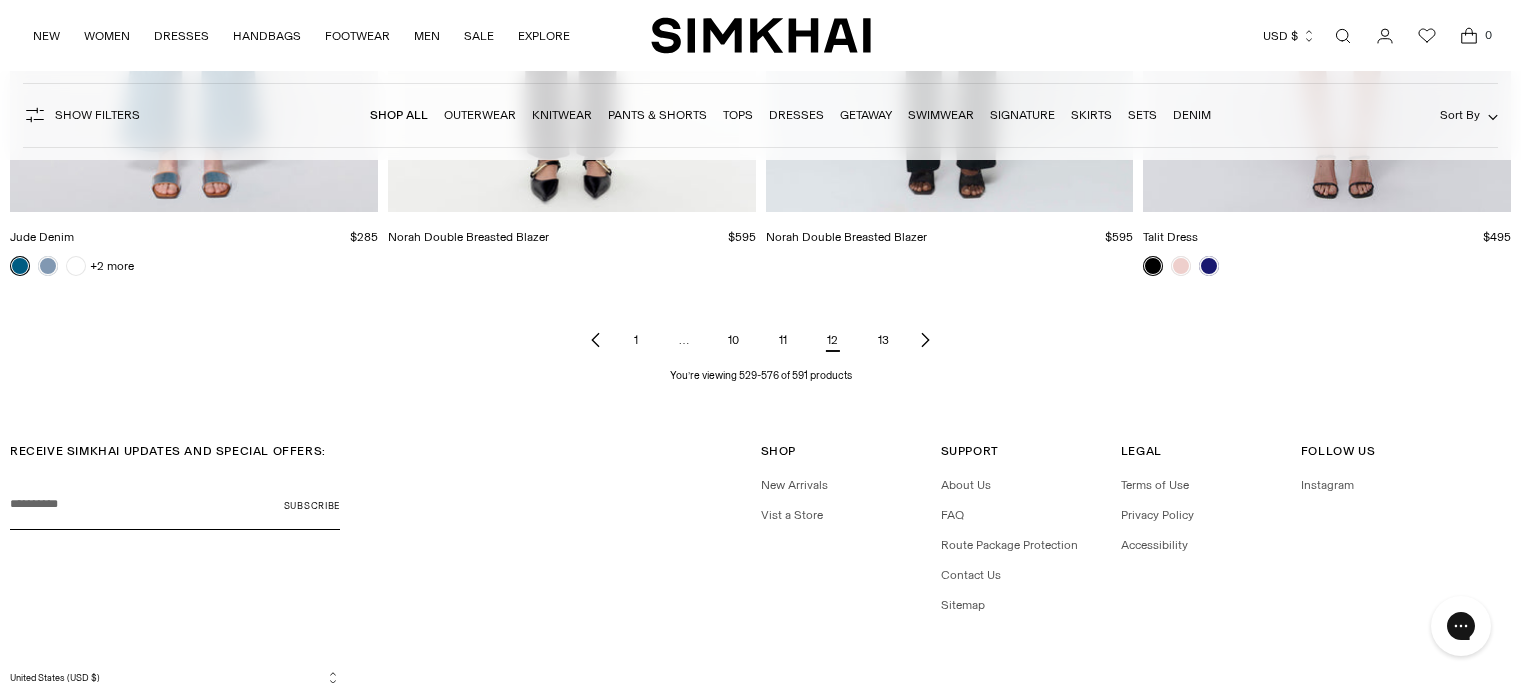 click 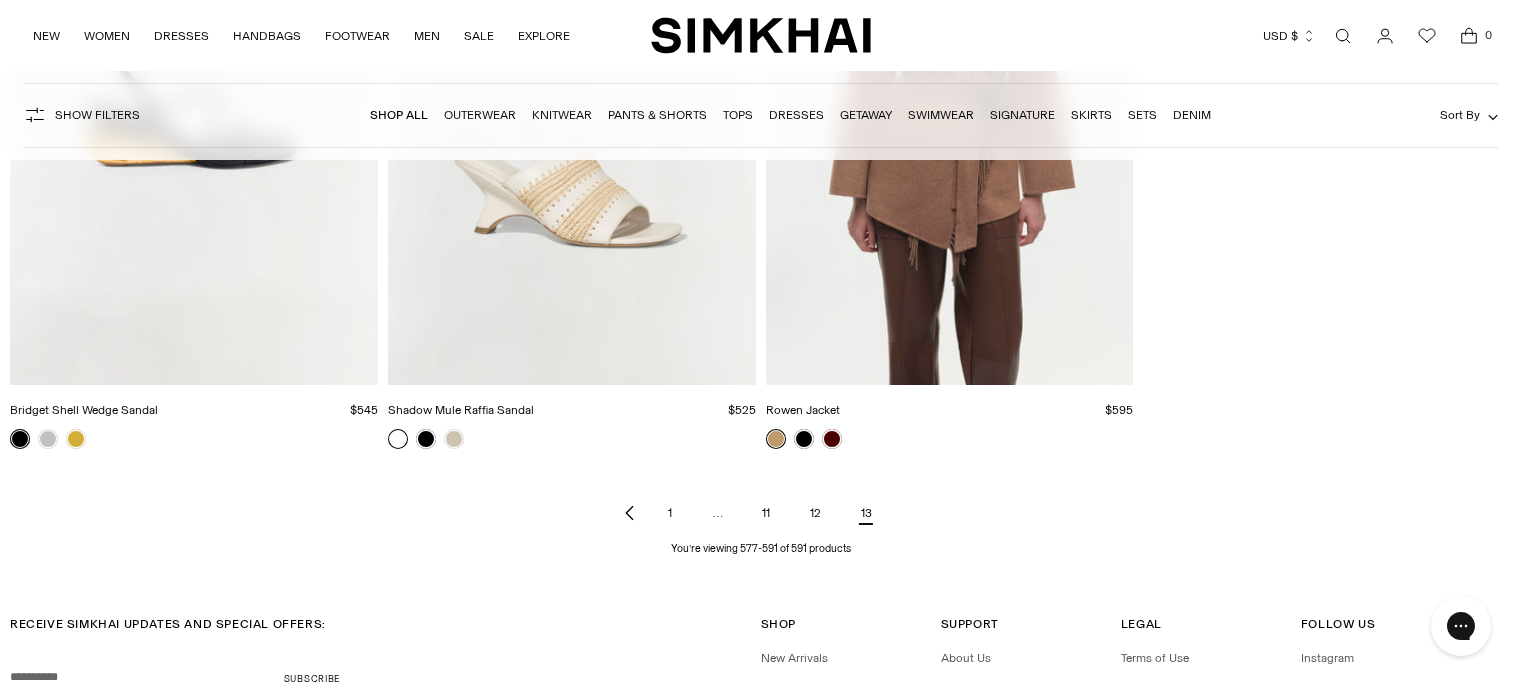 scroll, scrollTop: 2475, scrollLeft: 0, axis: vertical 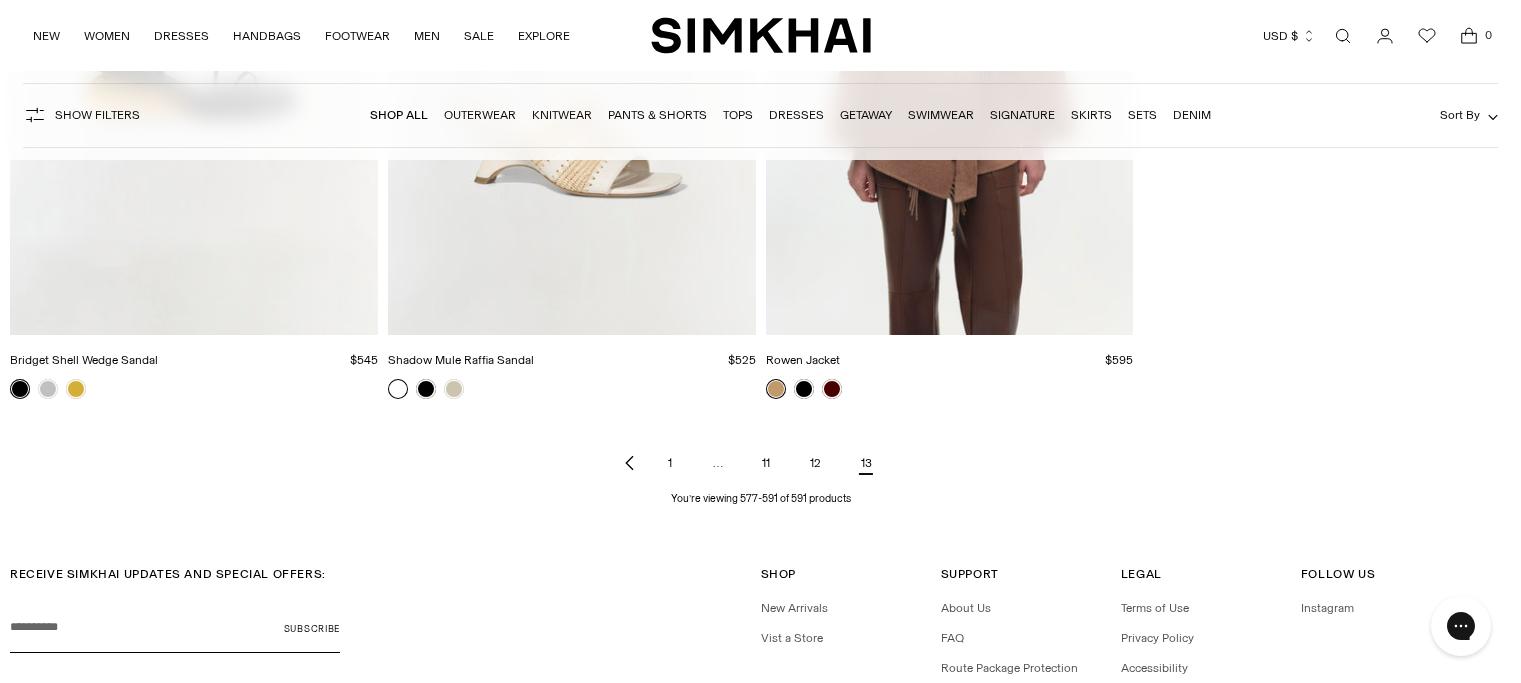 click on "1" at bounding box center [670, 463] 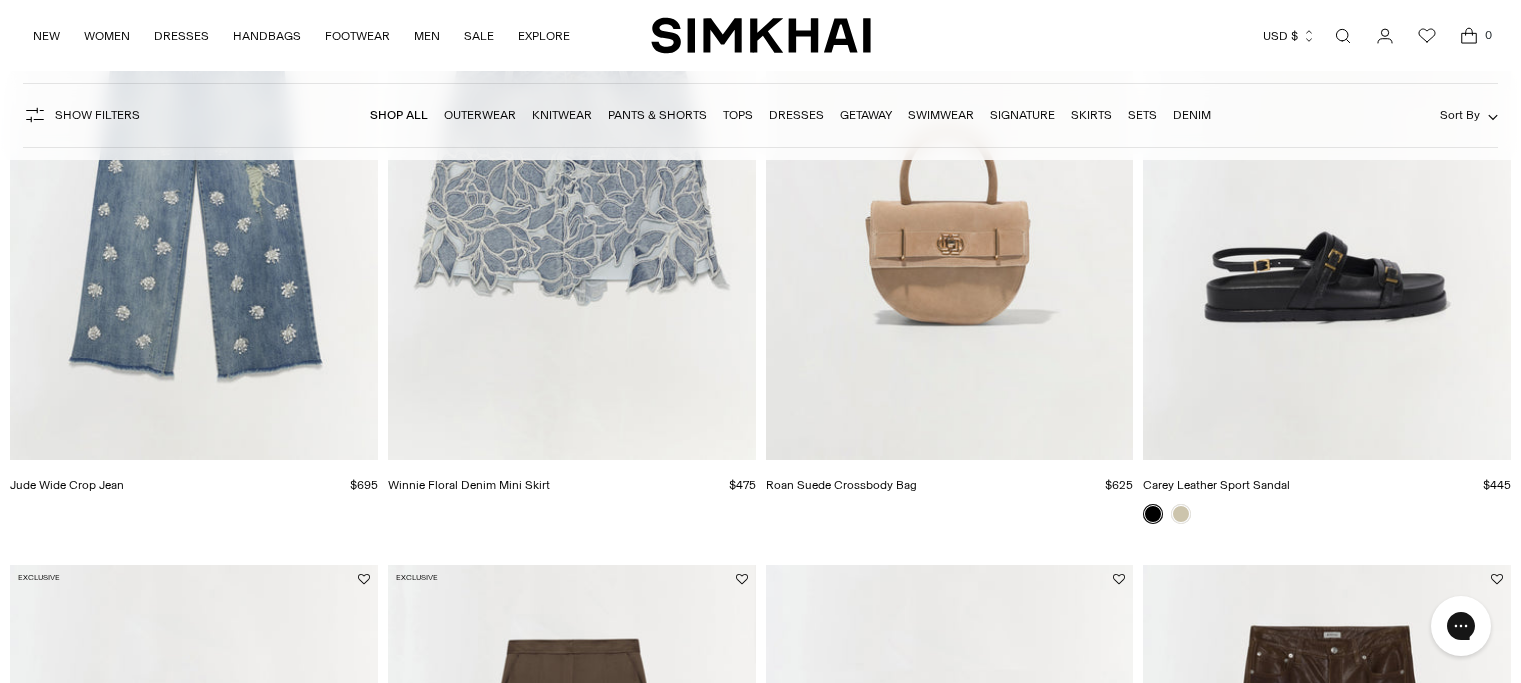scroll, scrollTop: 7943, scrollLeft: 0, axis: vertical 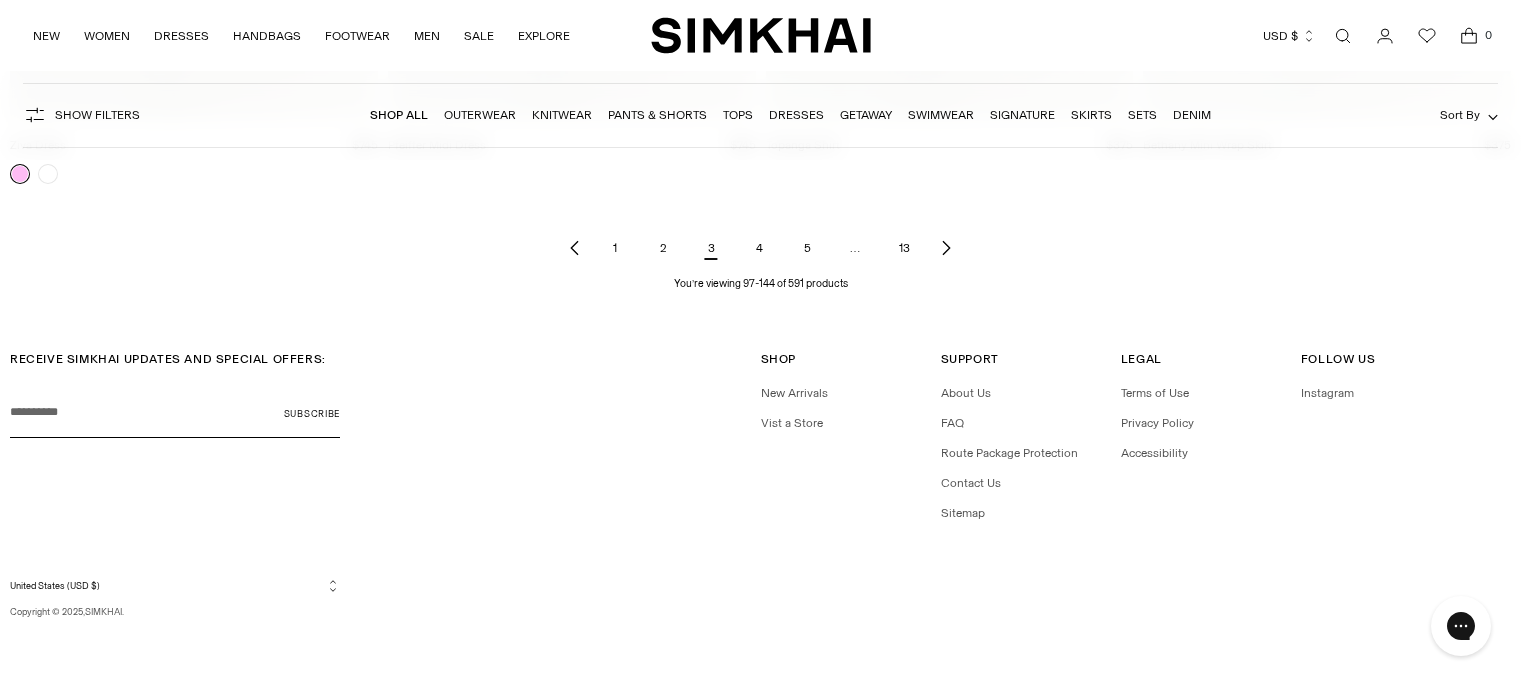 click on "2" at bounding box center (663, 248) 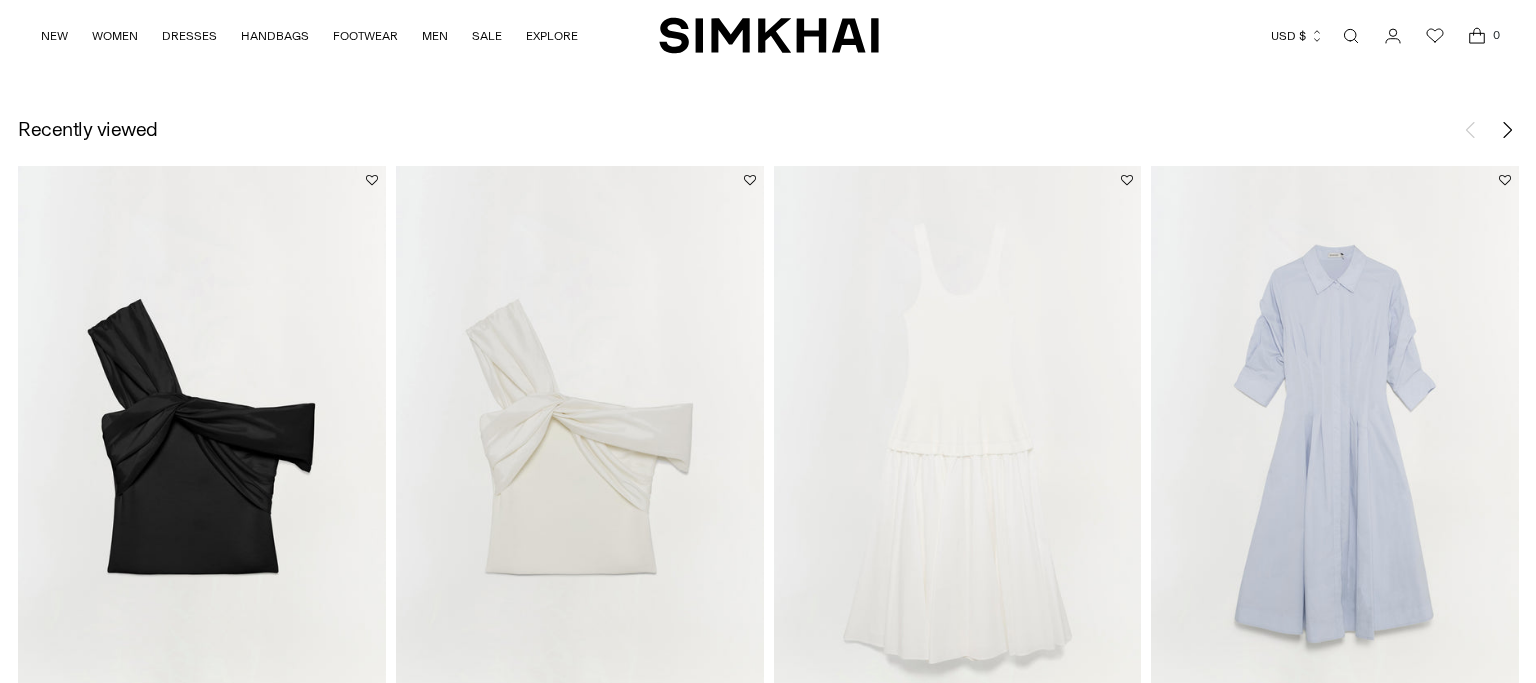 scroll, scrollTop: 0, scrollLeft: 0, axis: both 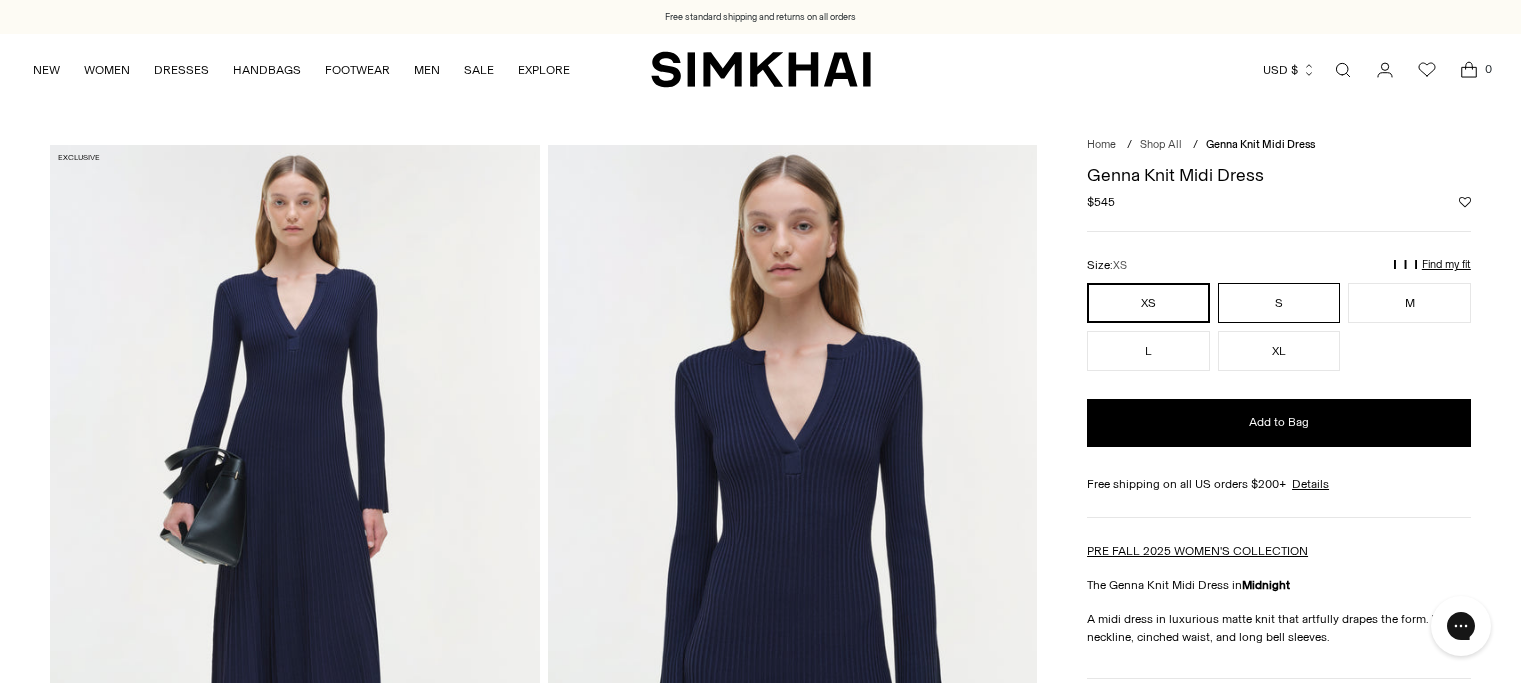 click on "S" at bounding box center (1279, 303) 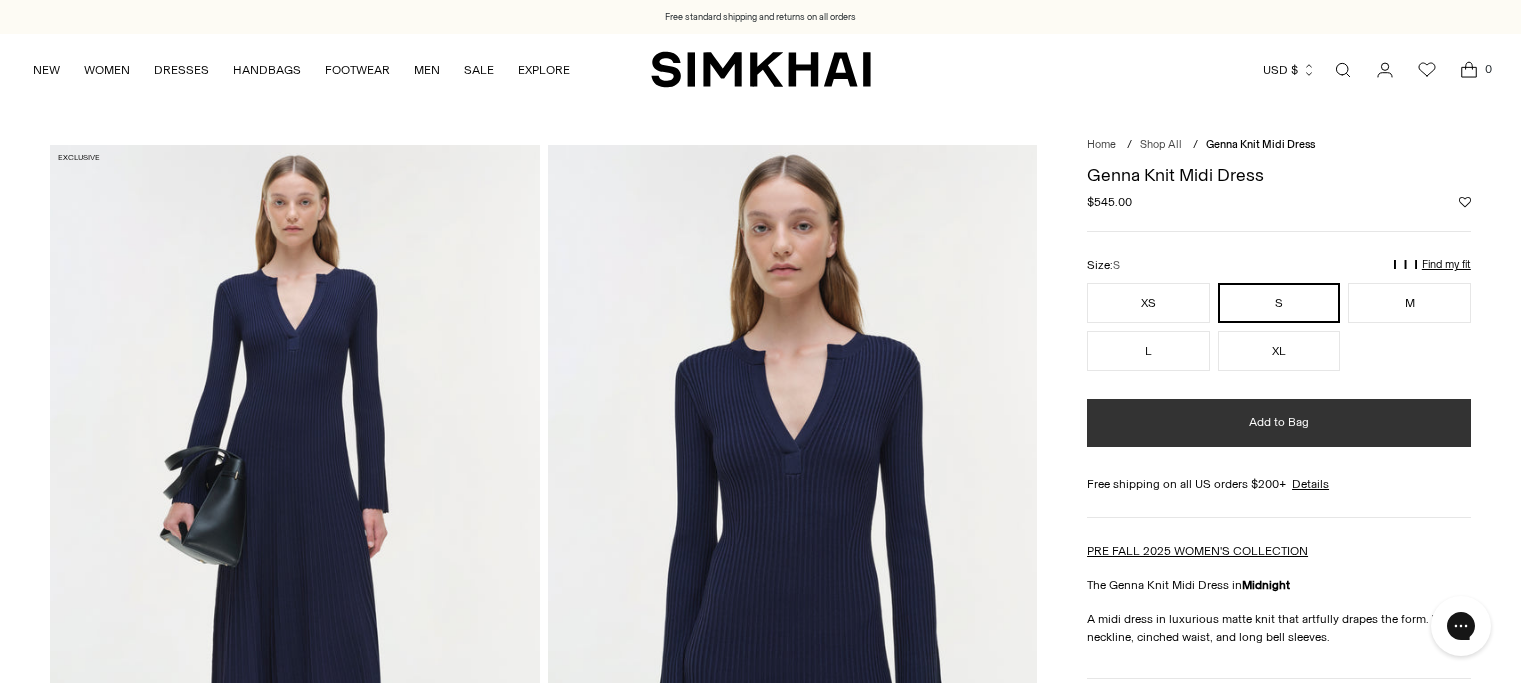 click on "Add to Bag" at bounding box center (1279, 423) 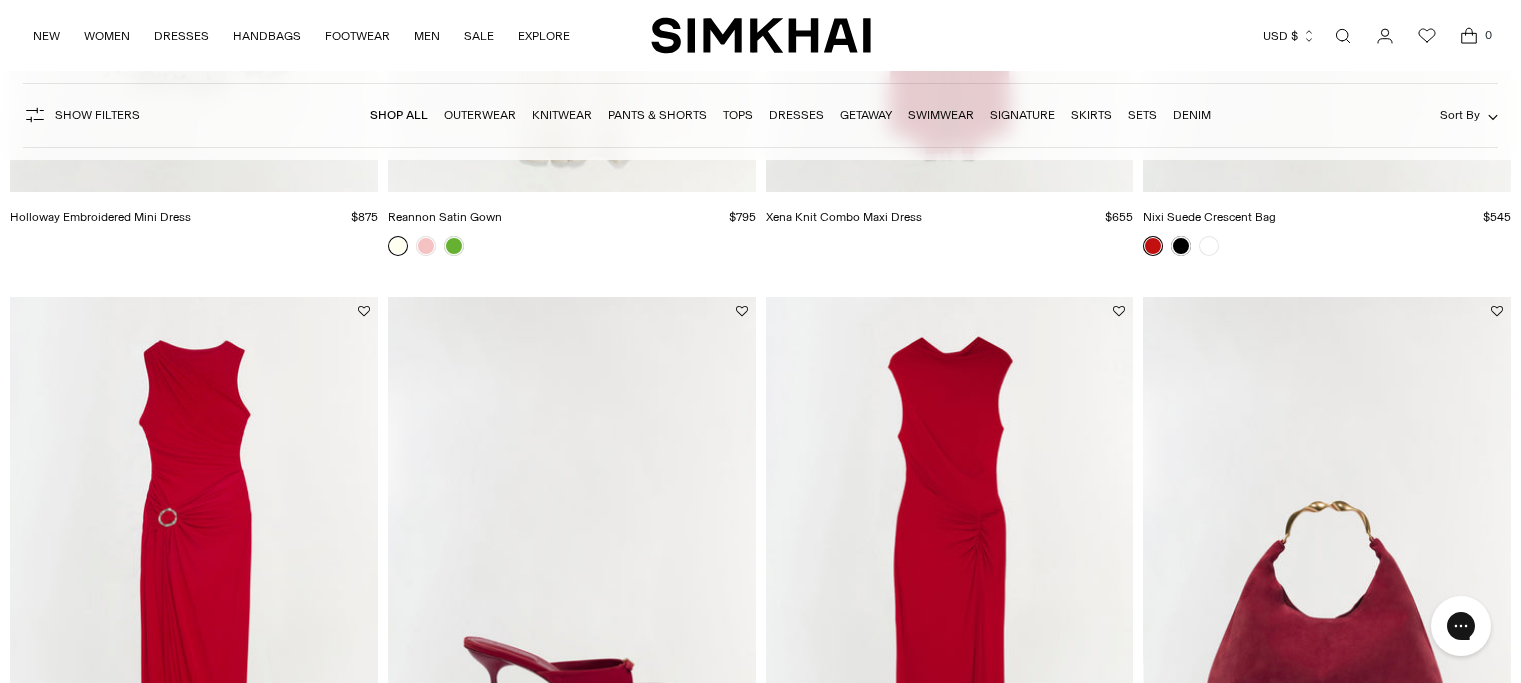 scroll, scrollTop: 2192, scrollLeft: 0, axis: vertical 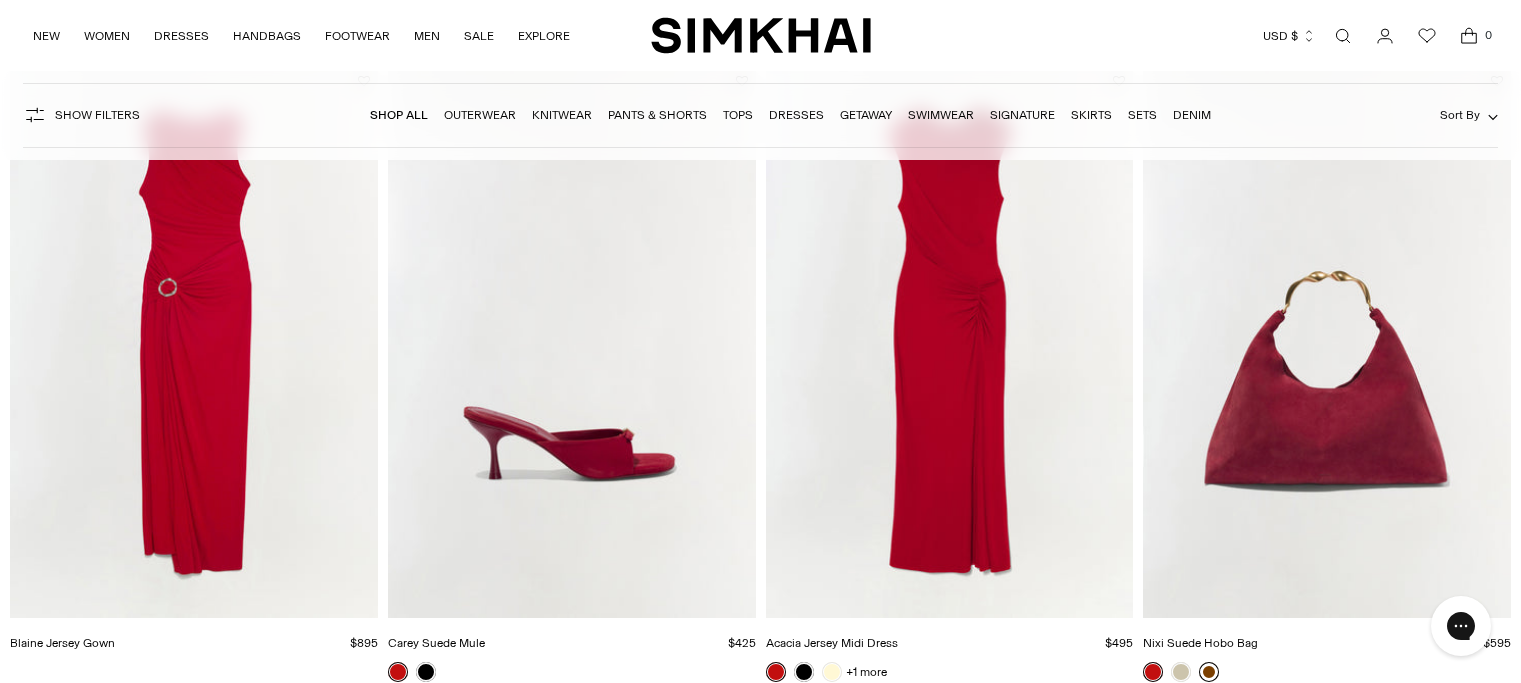 click at bounding box center [0, 0] 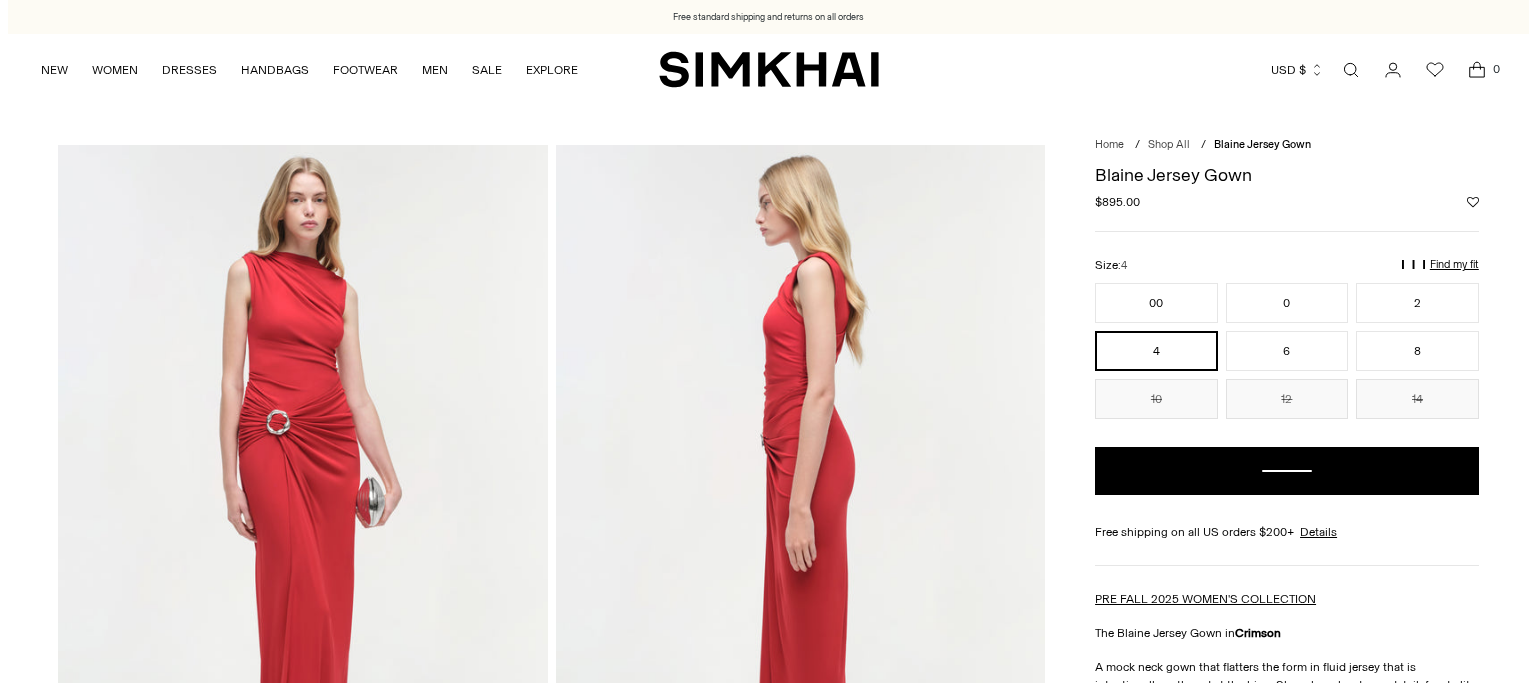 scroll, scrollTop: 0, scrollLeft: 0, axis: both 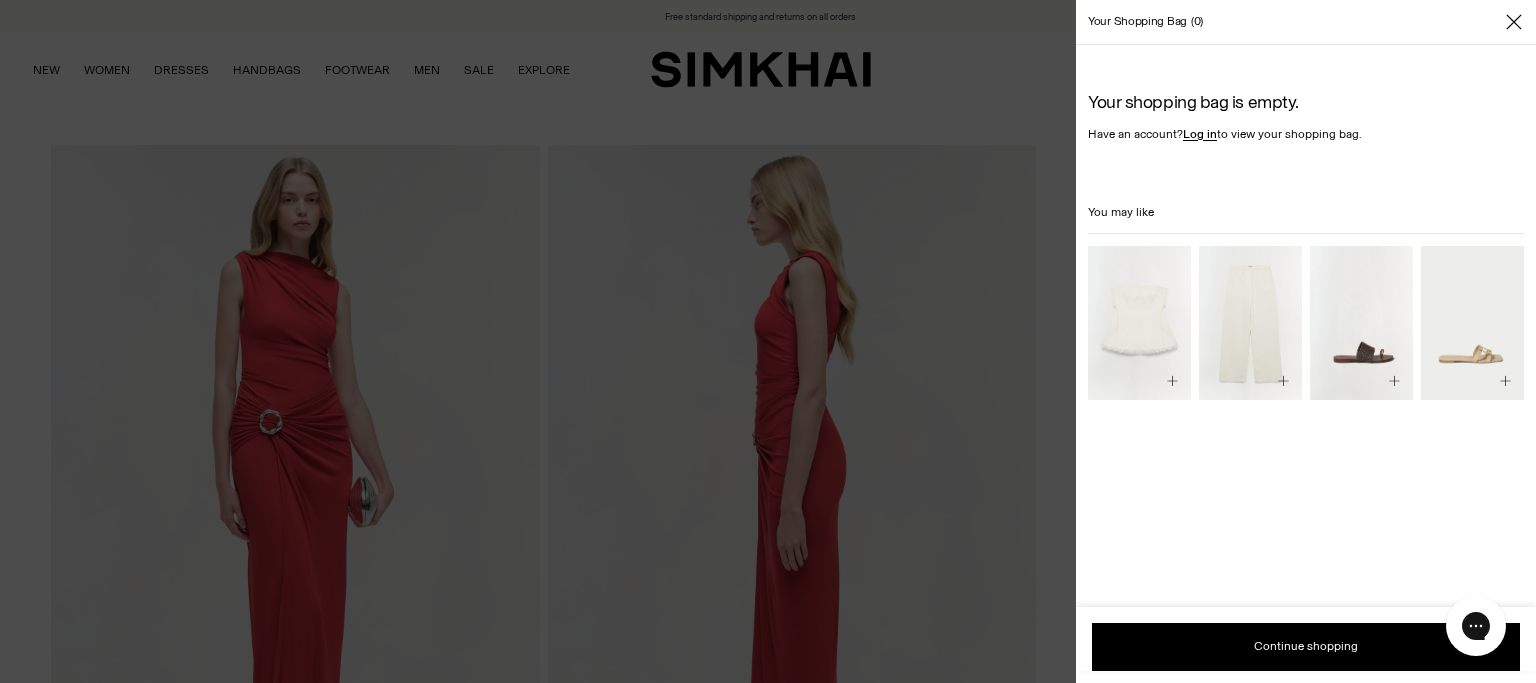 click 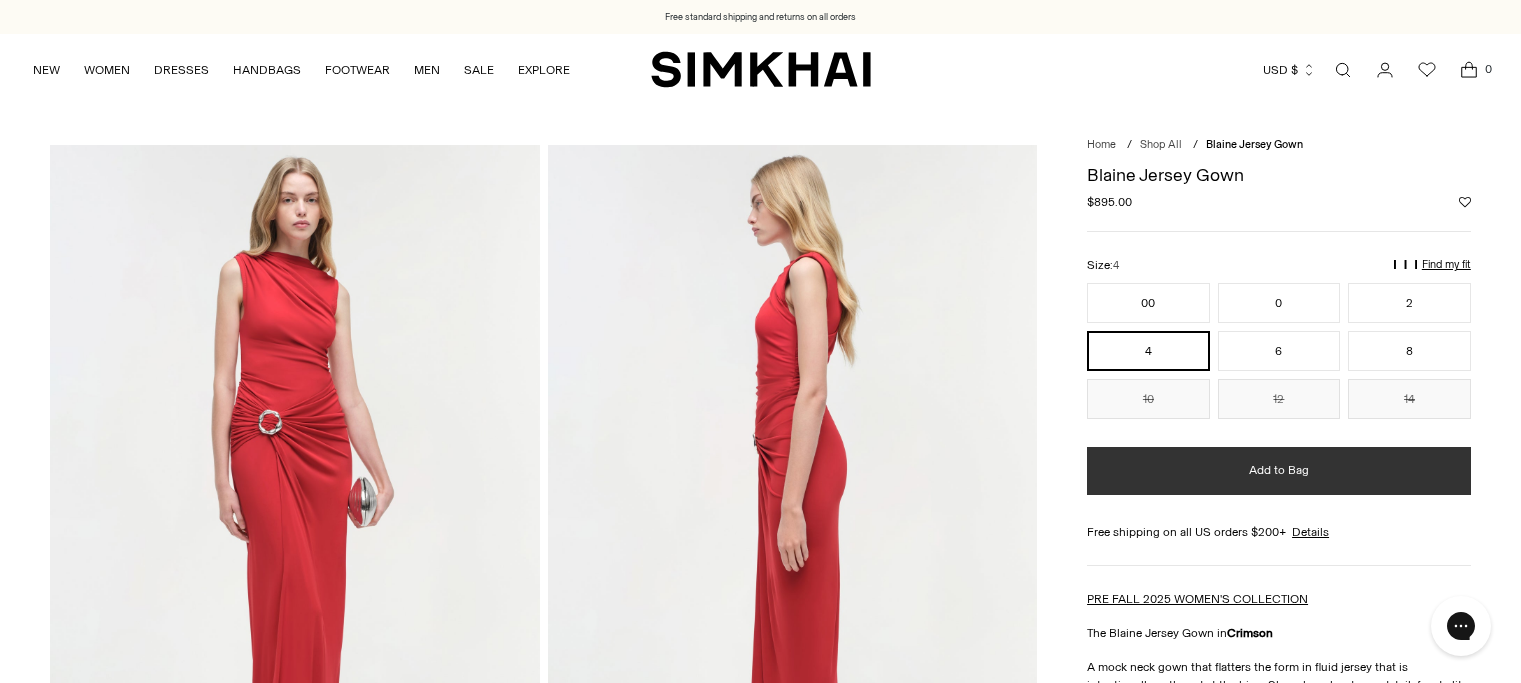 click on "Add to Bag" at bounding box center [1279, 470] 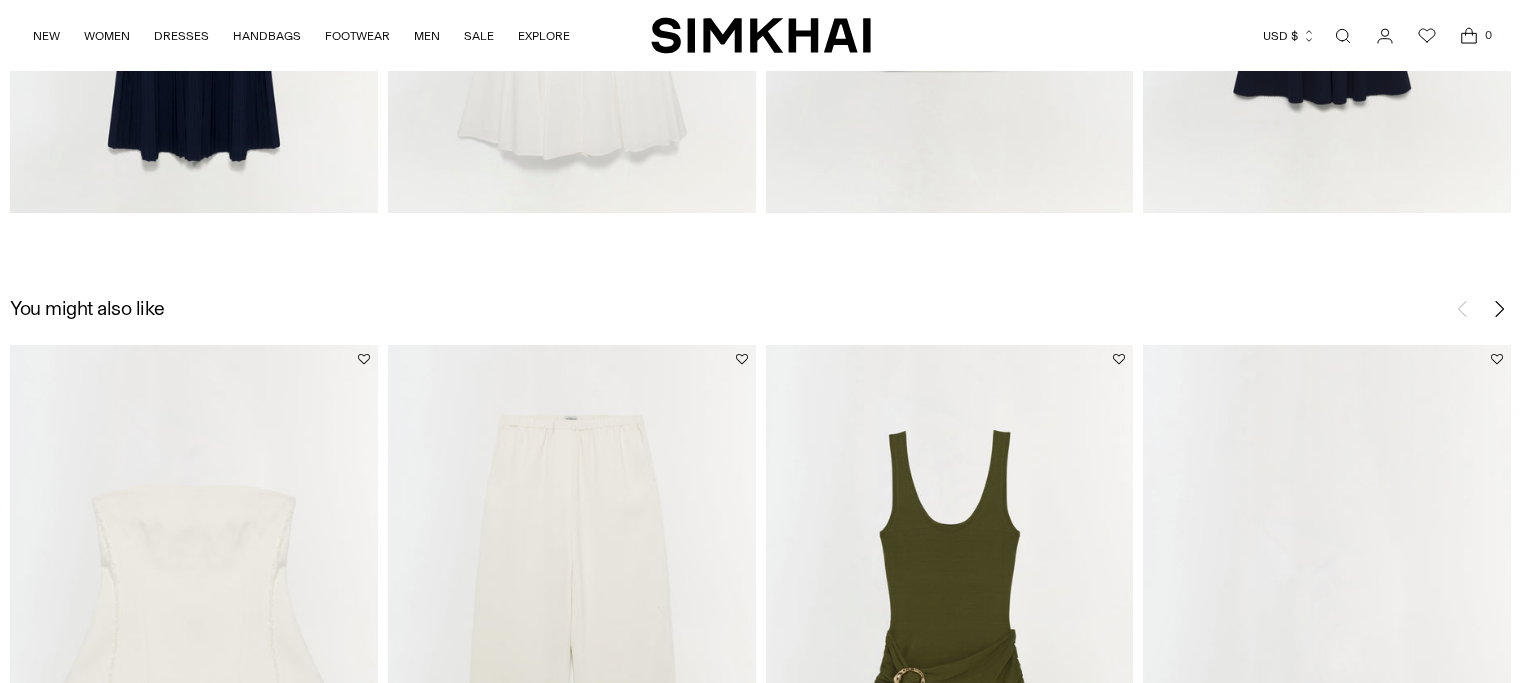 scroll, scrollTop: 2748, scrollLeft: 0, axis: vertical 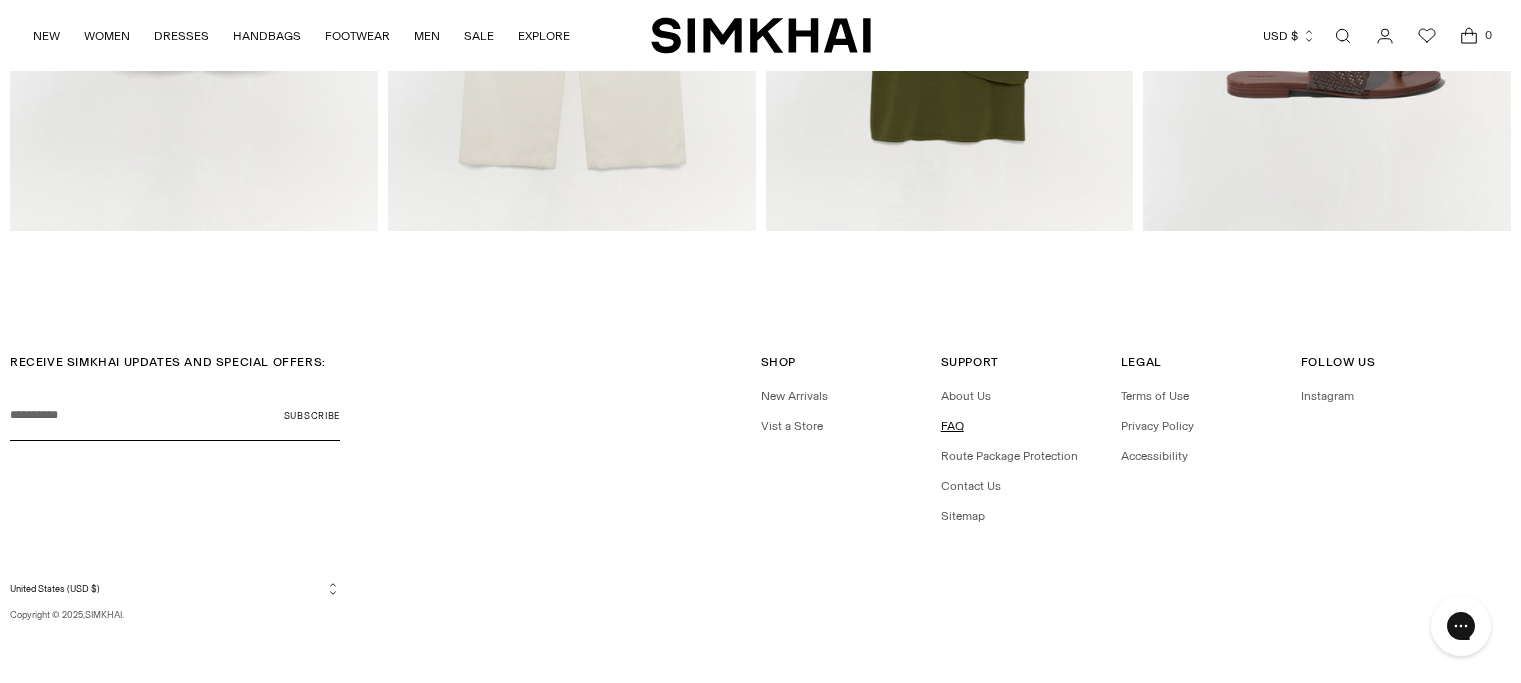 click on "FAQ" at bounding box center (952, 426) 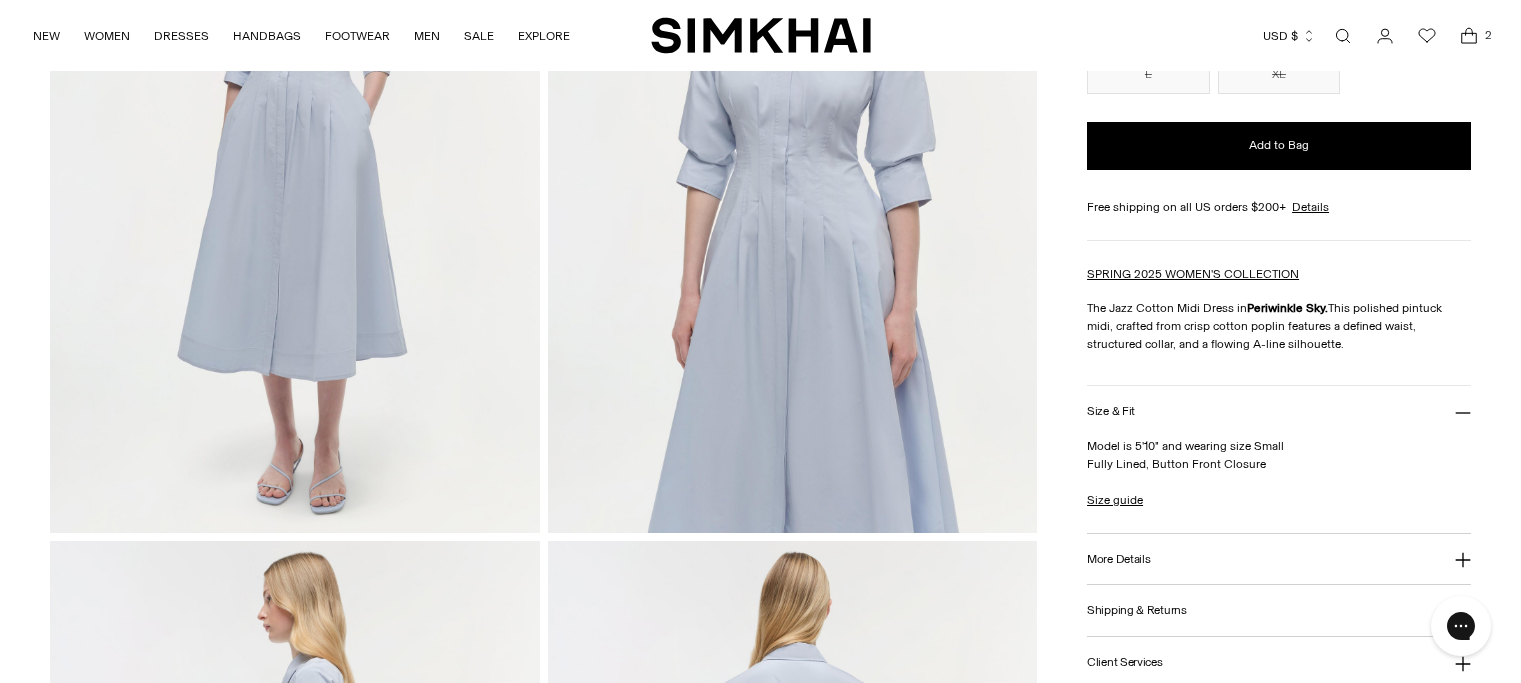 scroll, scrollTop: 348, scrollLeft: 0, axis: vertical 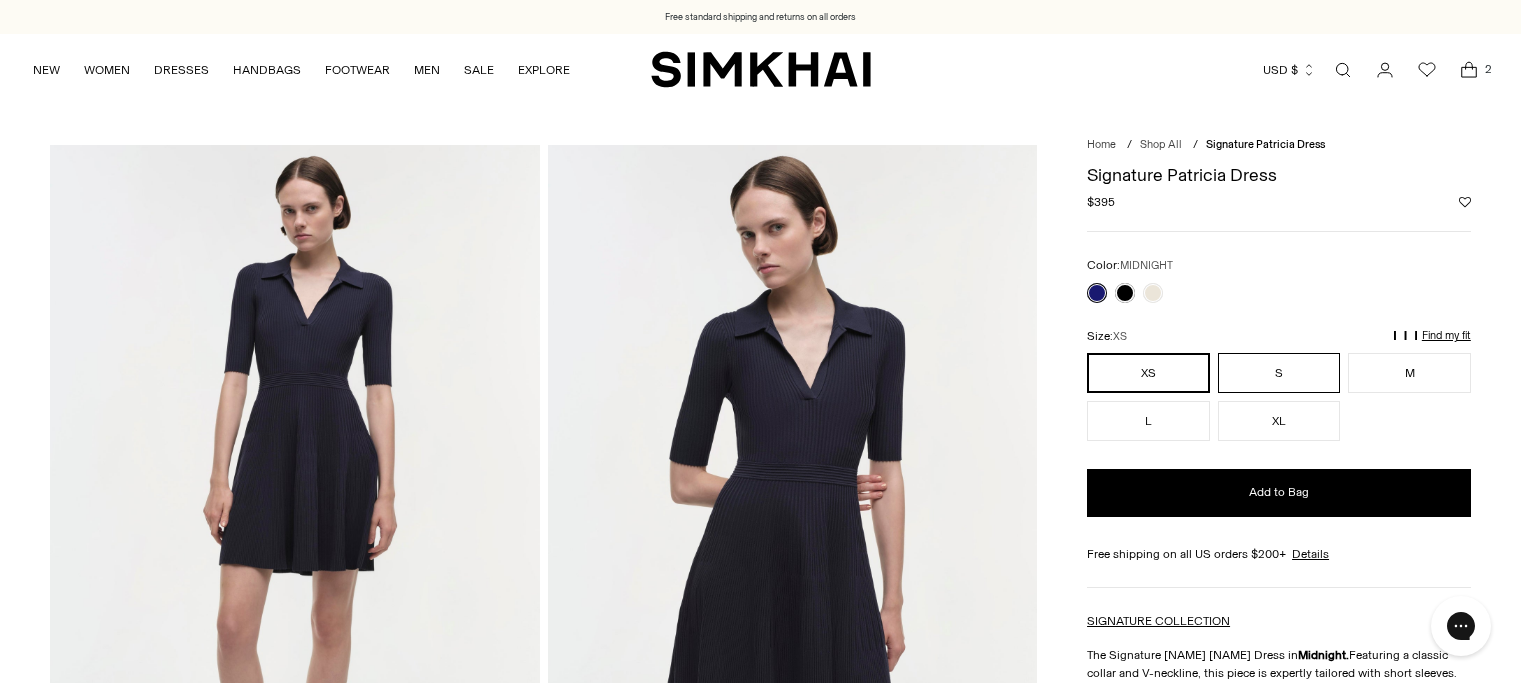 click on "S" at bounding box center (1279, 373) 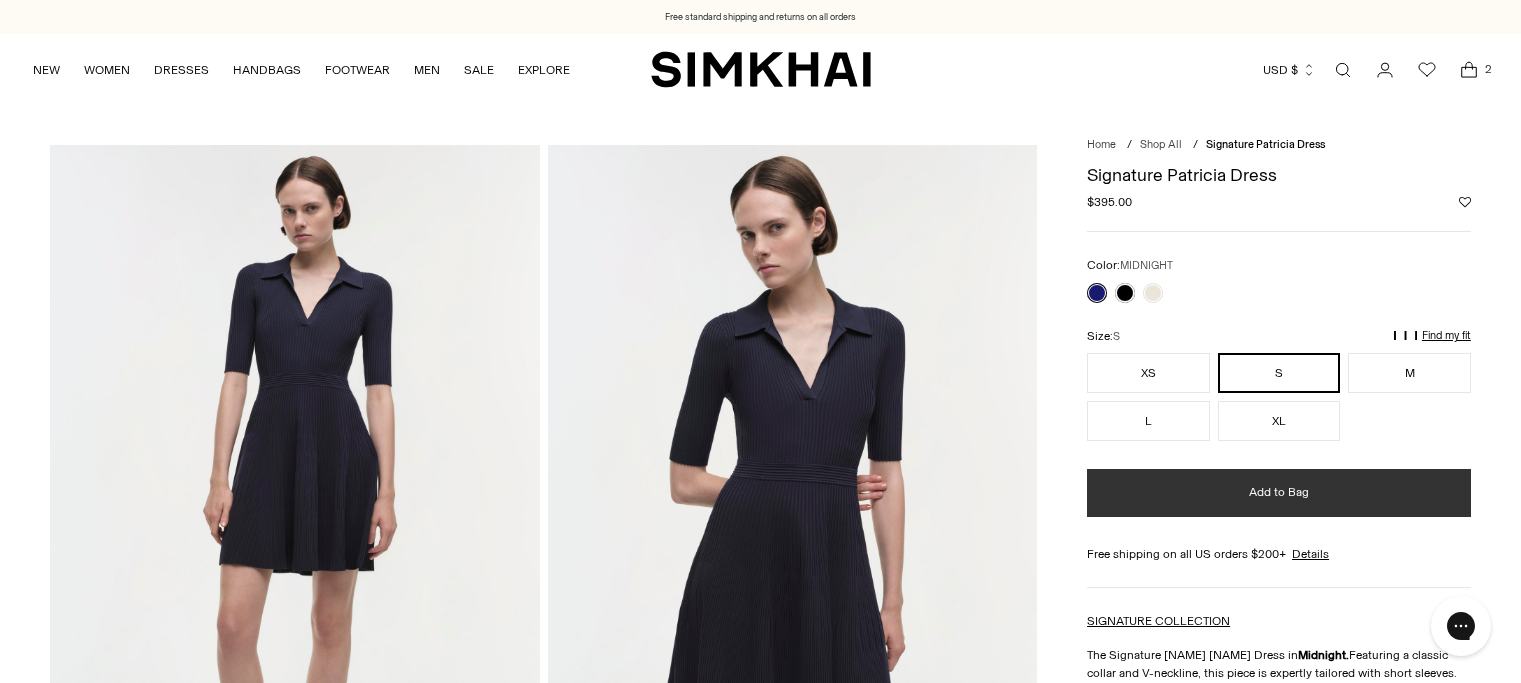 click on "Add to Bag" at bounding box center (1279, 492) 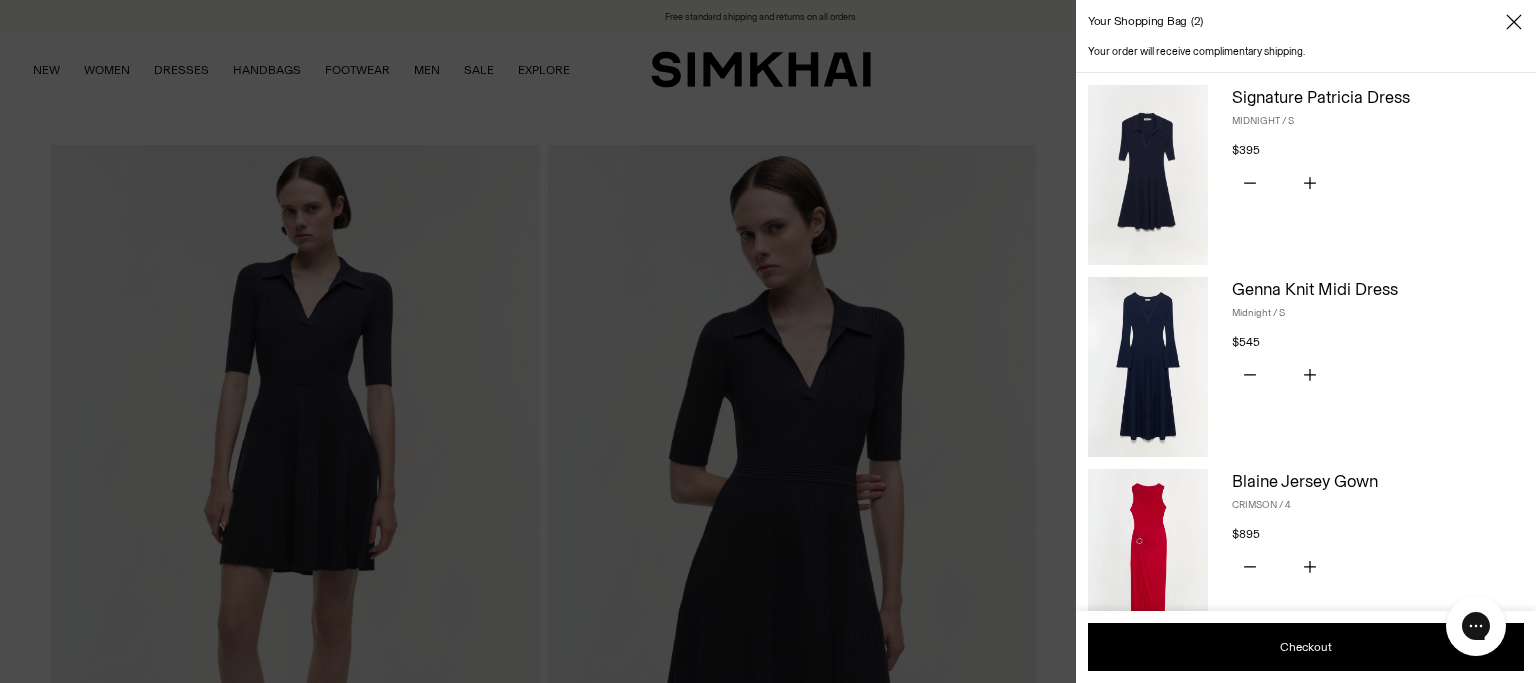 scroll, scrollTop: 295, scrollLeft: 0, axis: vertical 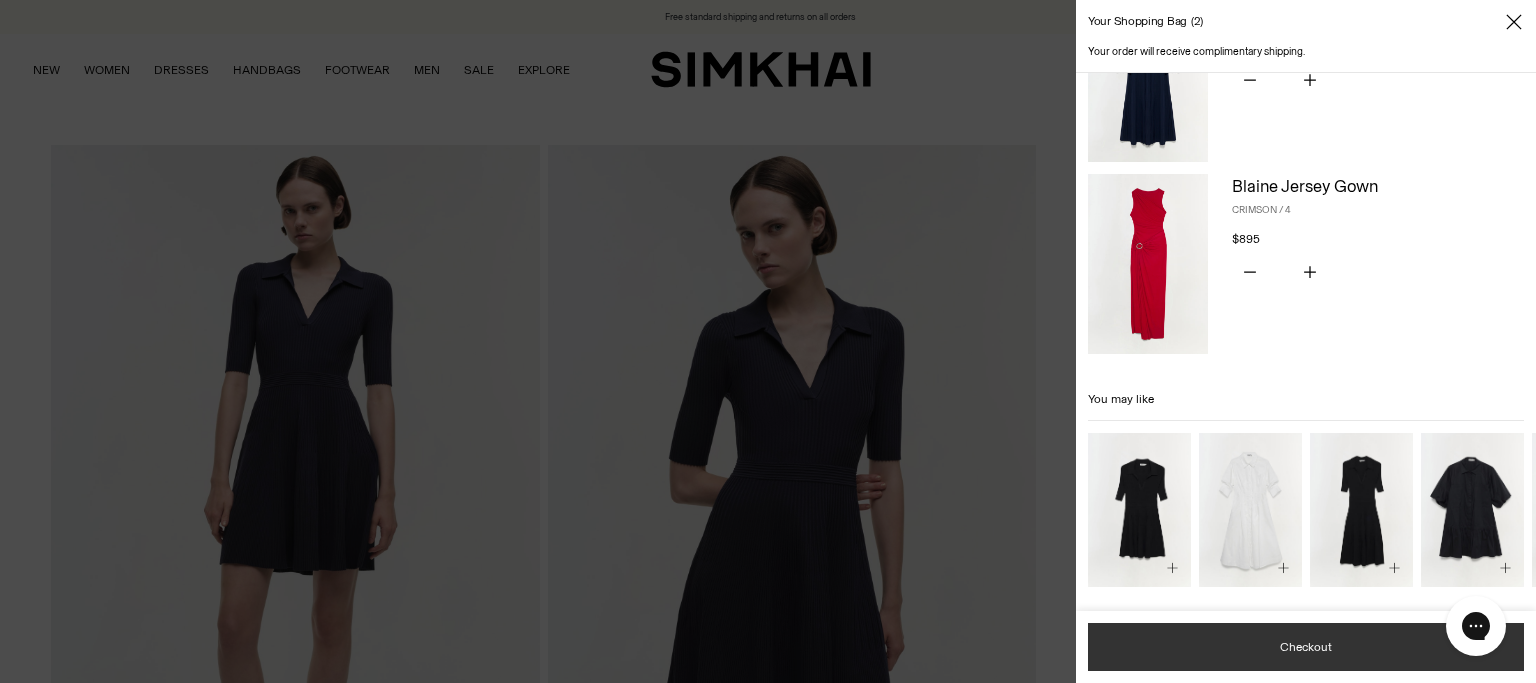 click on "Checkout" at bounding box center [1306, 647] 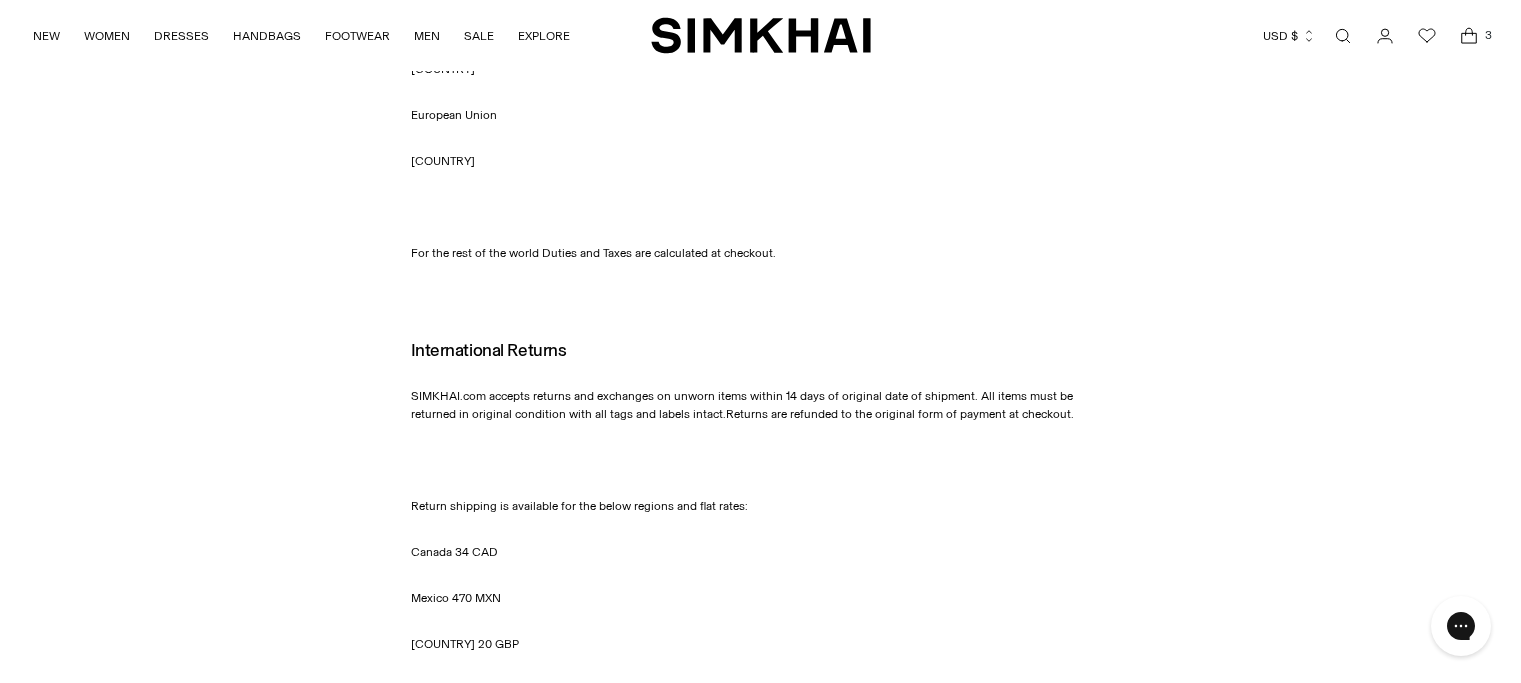 scroll, scrollTop: 2911, scrollLeft: 0, axis: vertical 